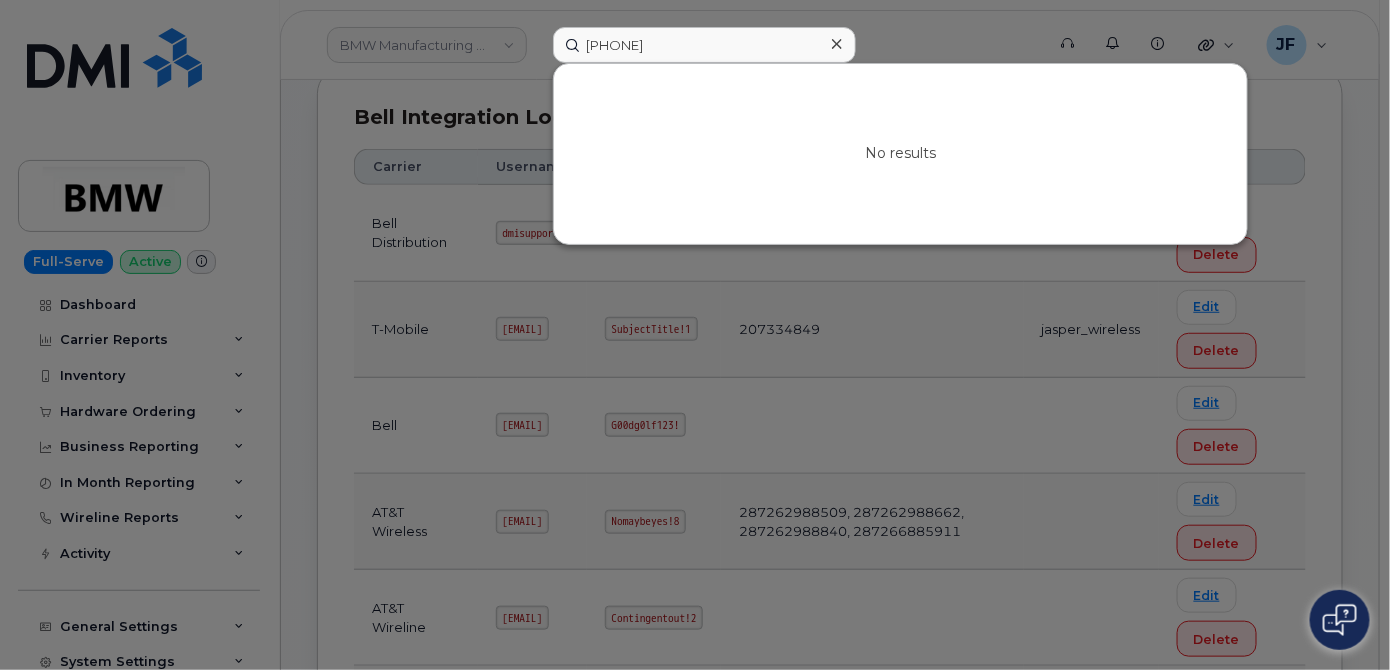 click on "909-750-4079 No results" at bounding box center (792, 45) 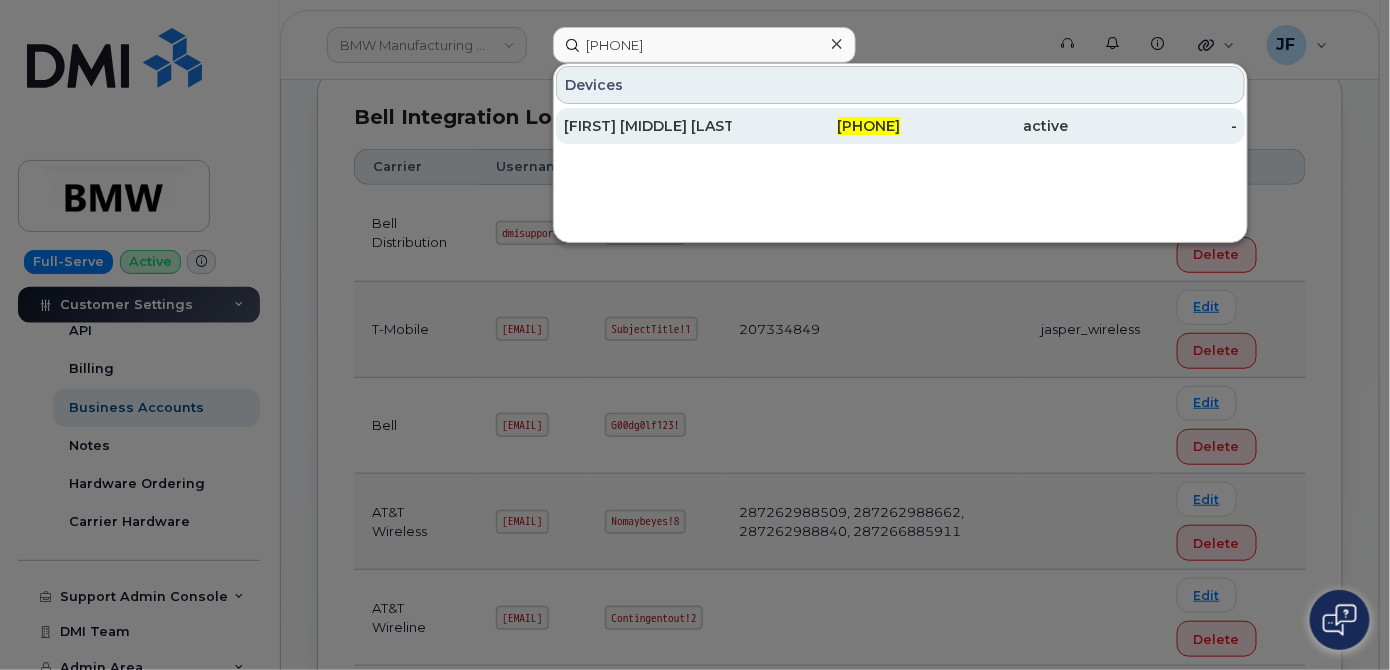 type on "814-389-8467" 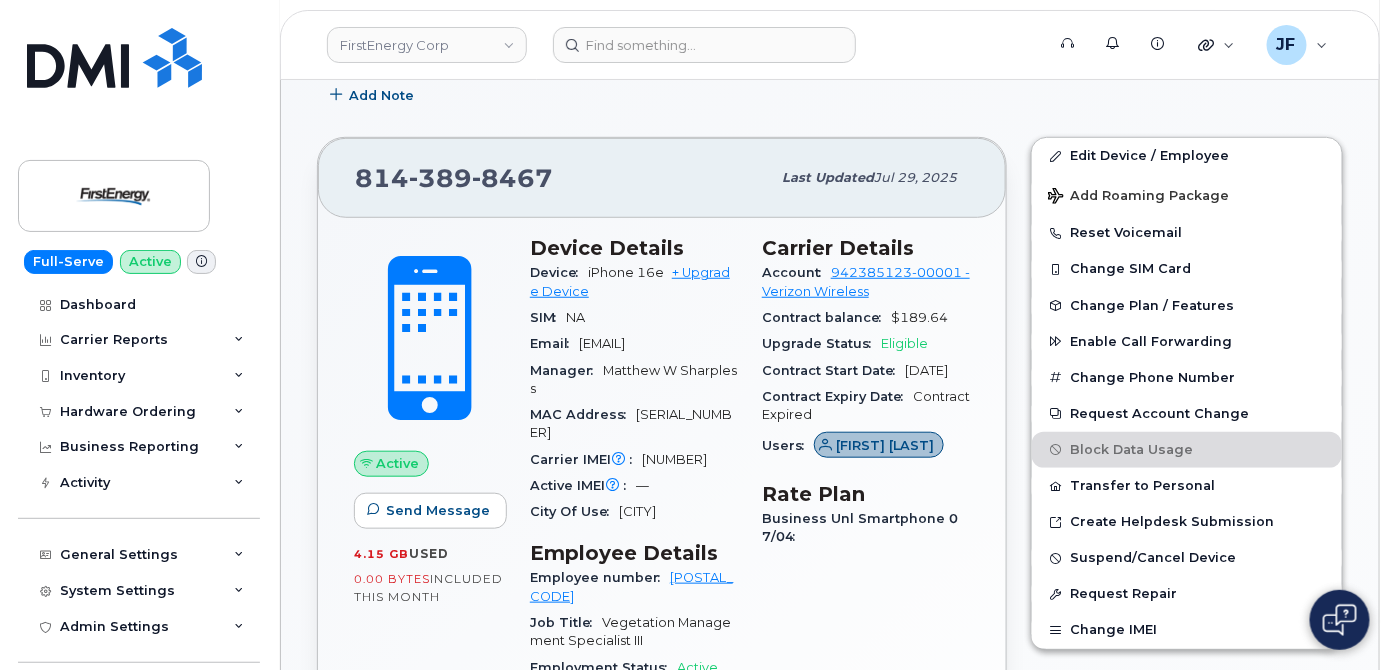 scroll, scrollTop: 363, scrollLeft: 0, axis: vertical 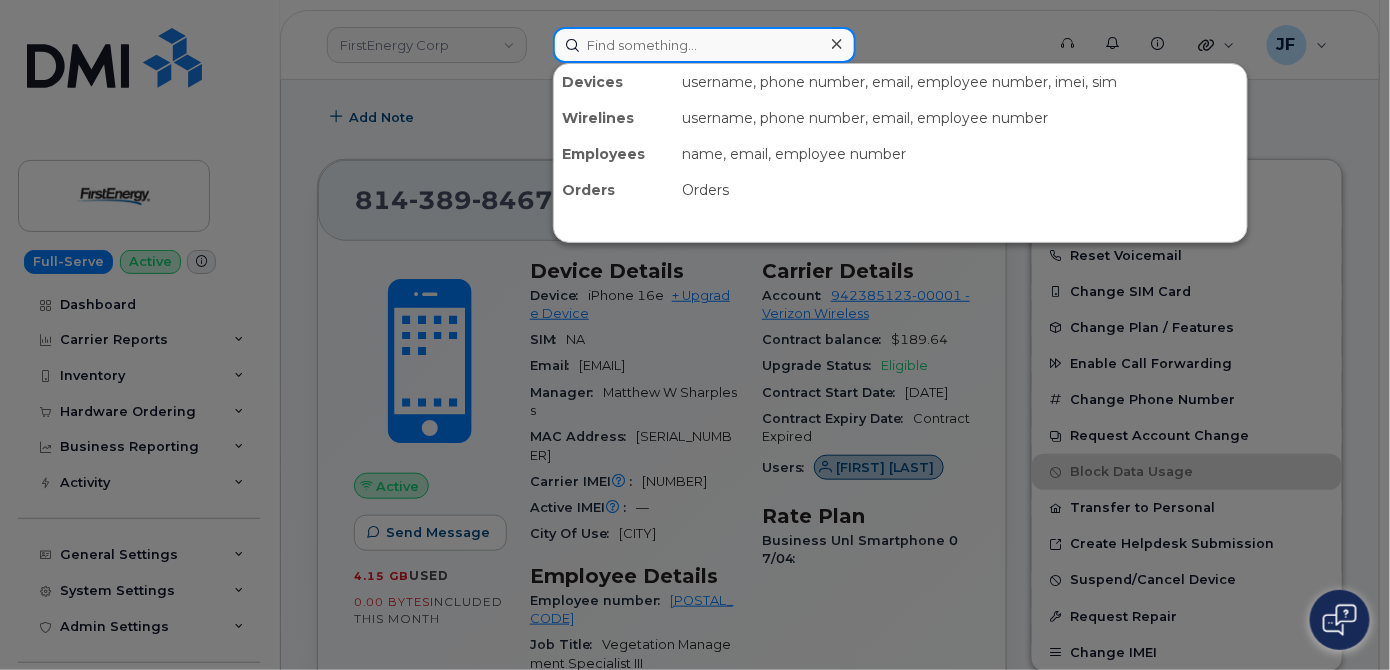 click at bounding box center [704, 45] 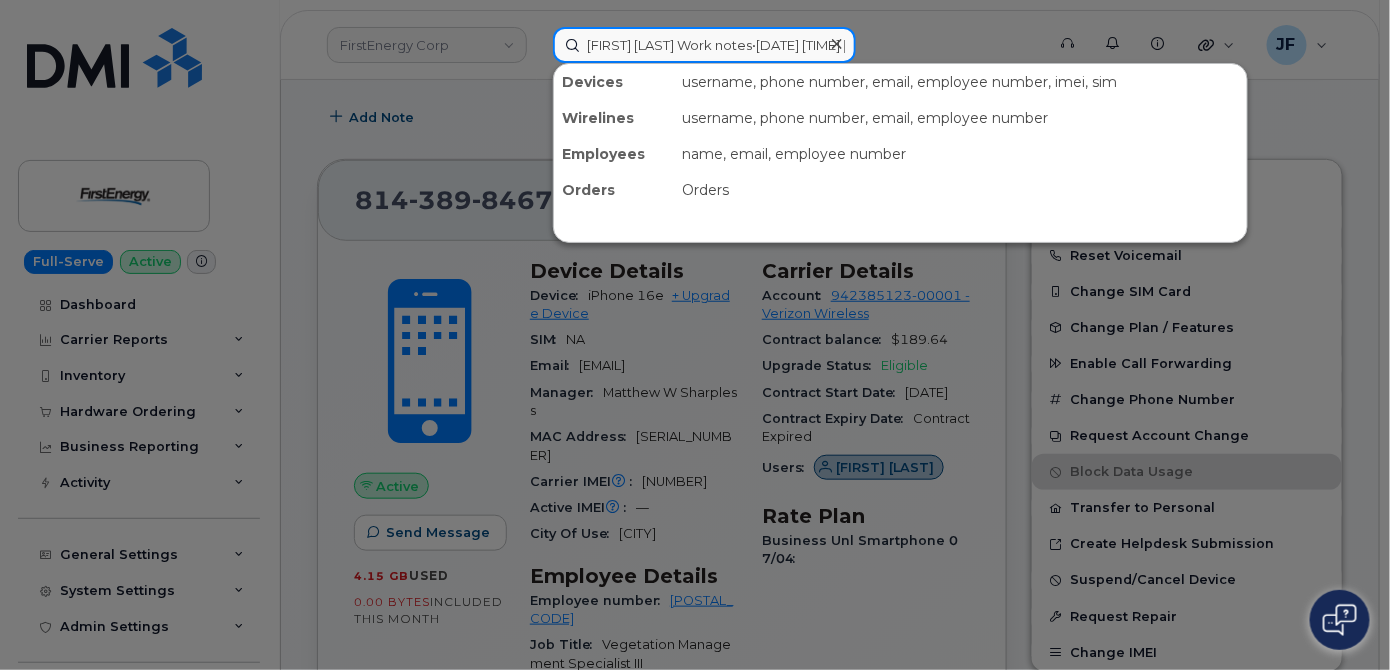 scroll, scrollTop: 0, scrollLeft: 182, axis: horizontal 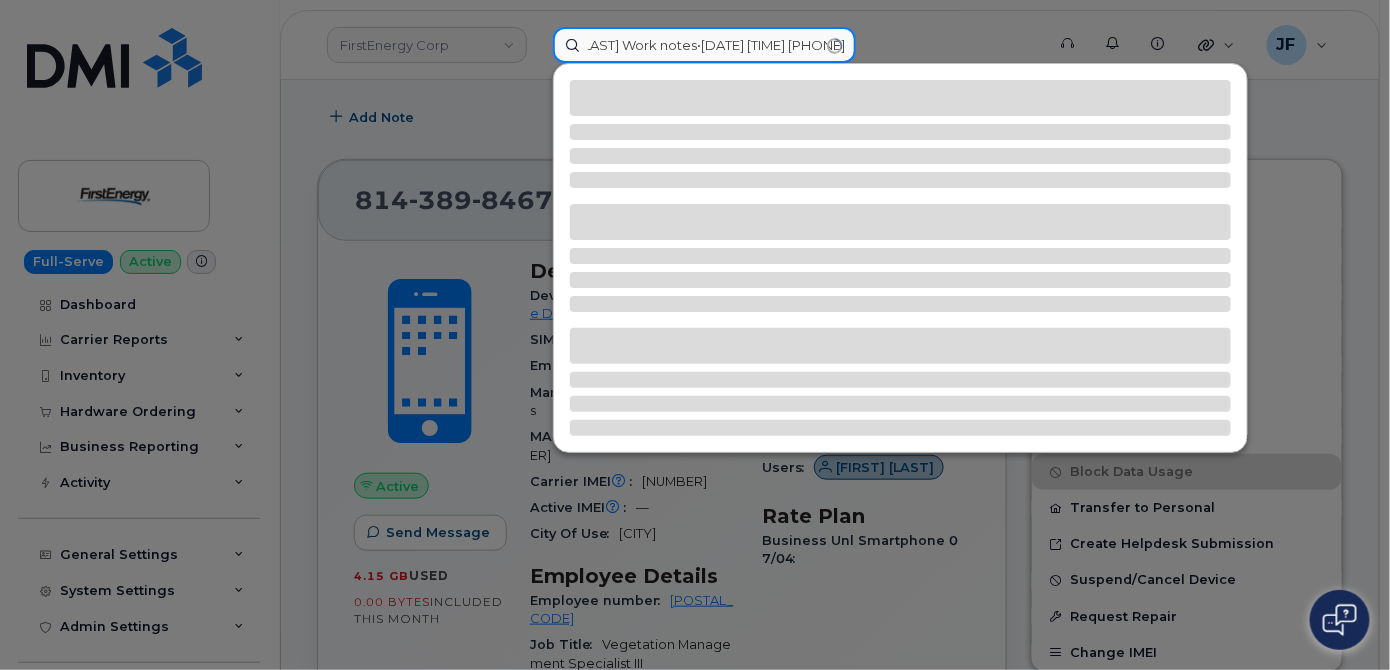 type on "[INITIALS] [LAST] [FIRST] Work notes•[DAY]-[MONTH]-[YEAR] [TIME] [PHONE]" 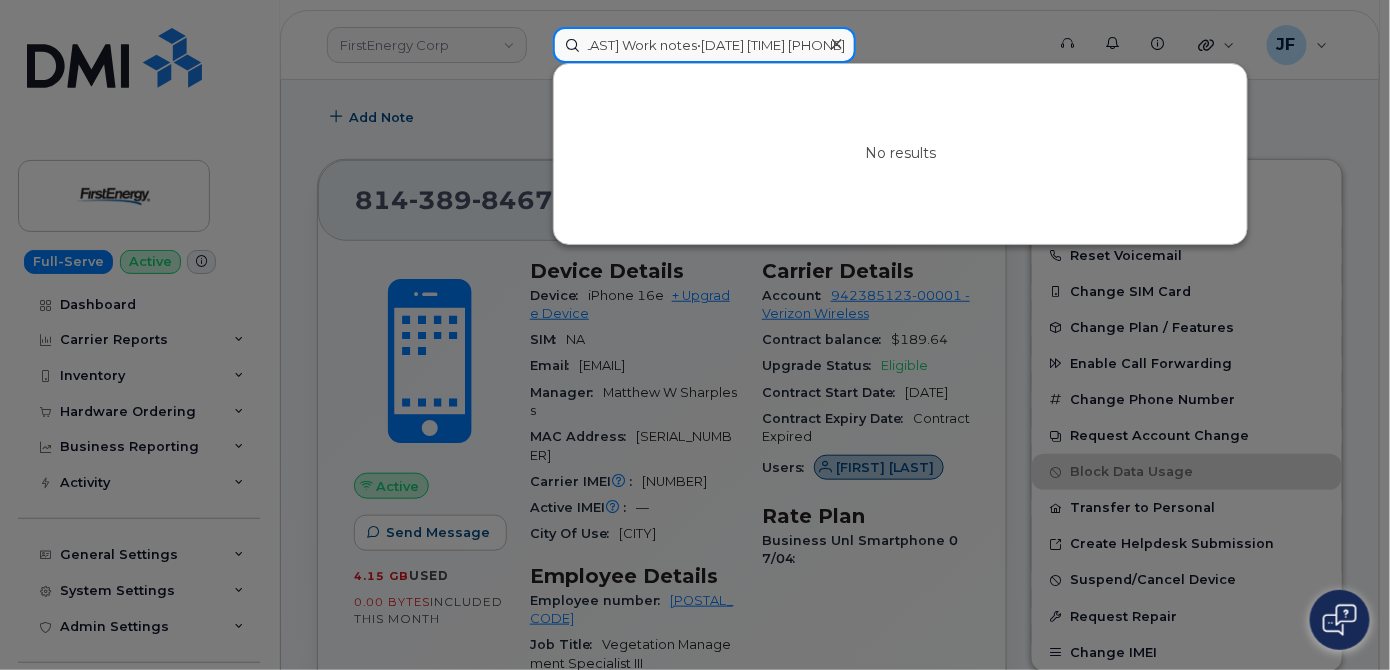 scroll, scrollTop: 0, scrollLeft: 0, axis: both 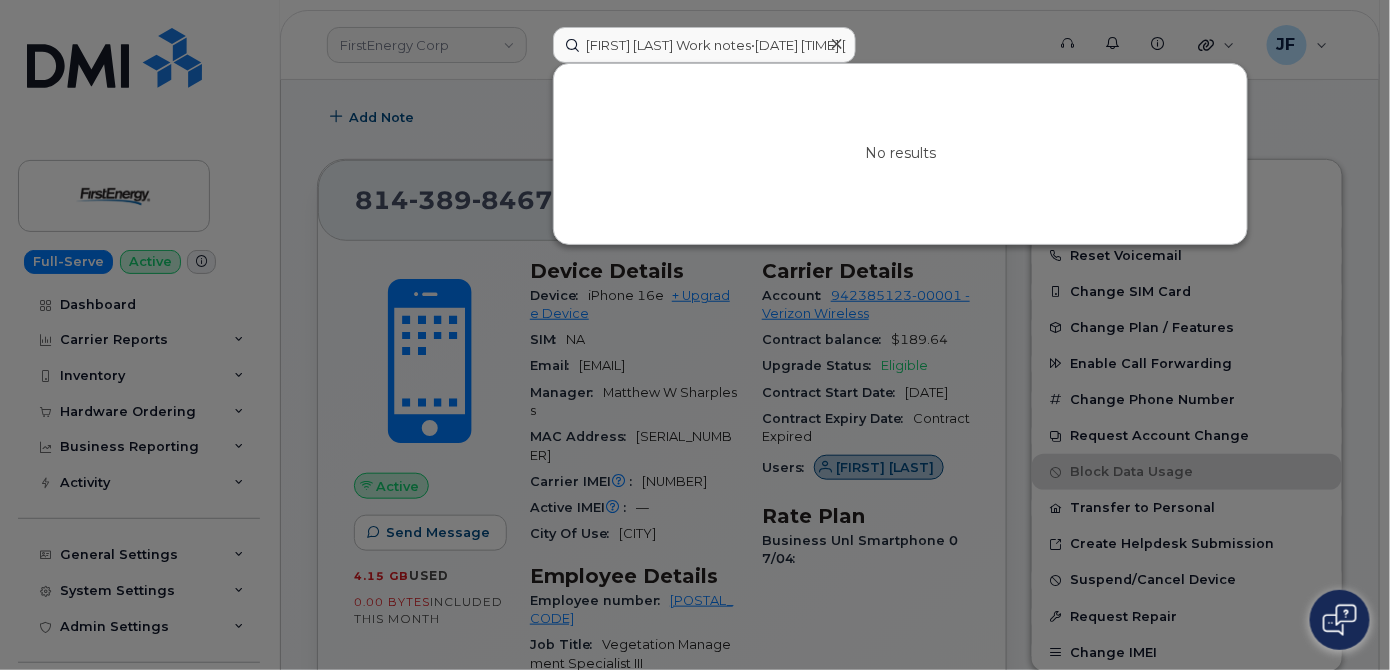 click 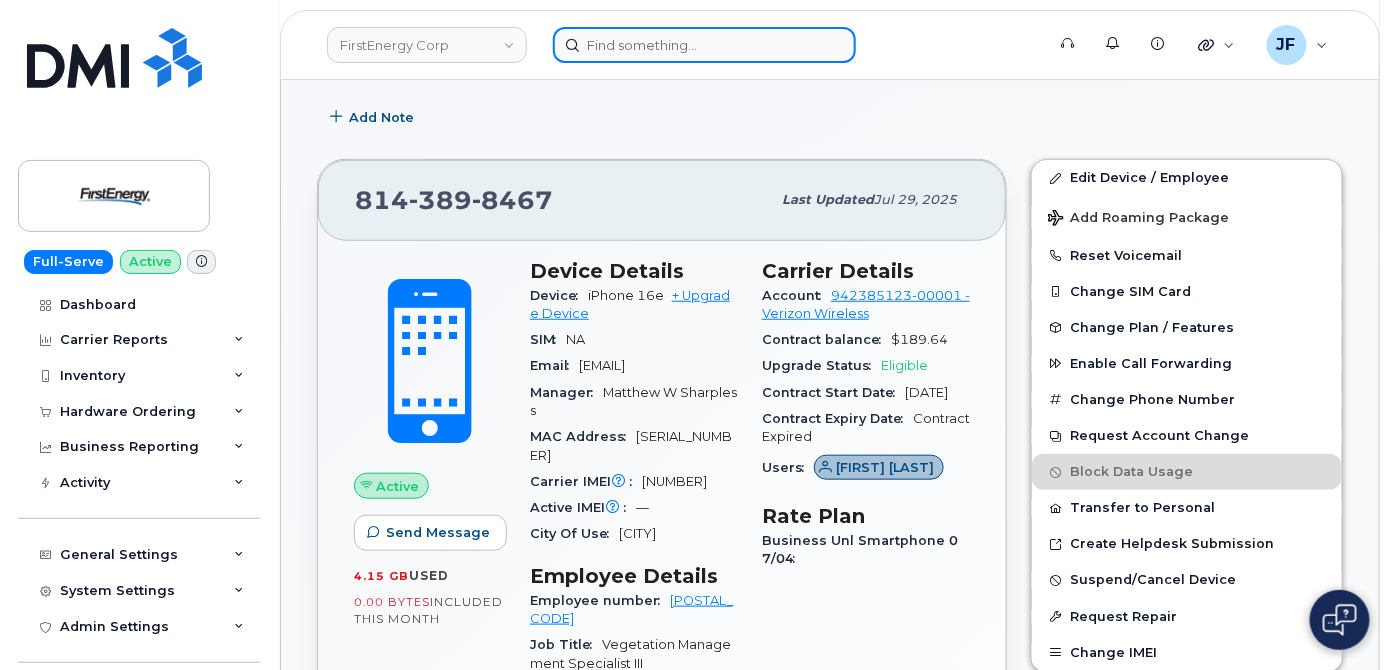 click at bounding box center [704, 45] 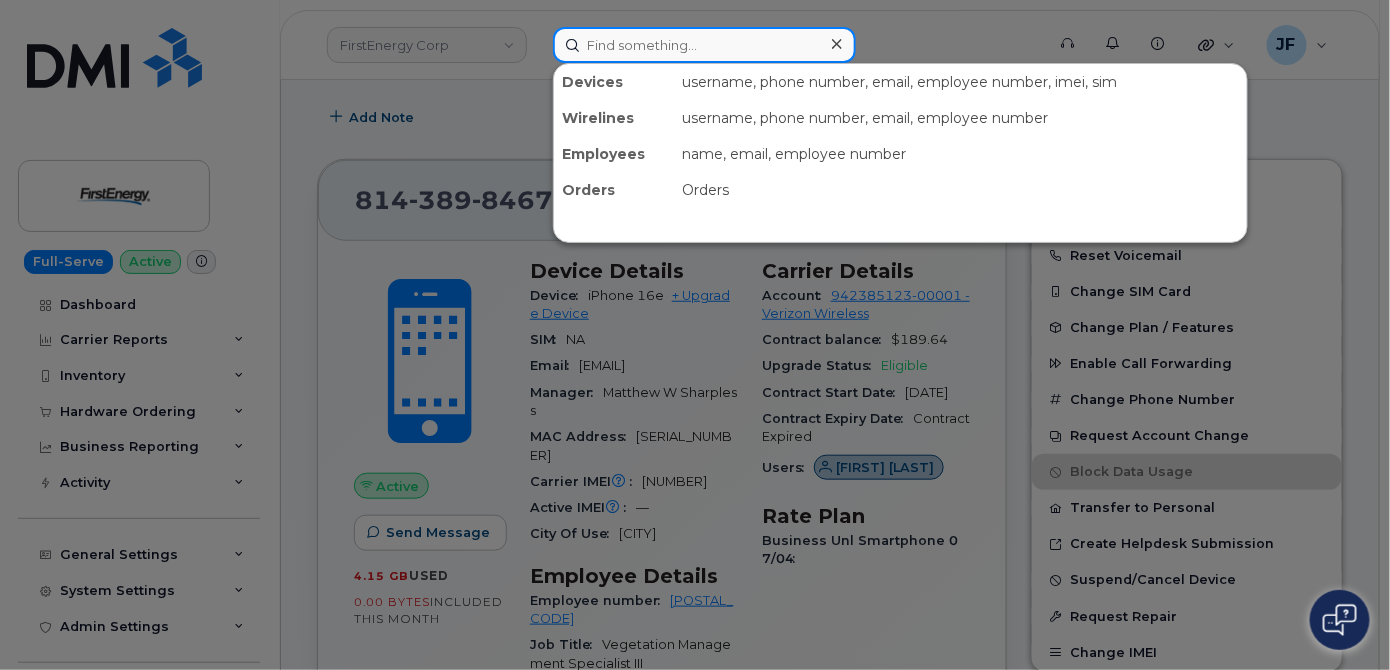 paste on "[PHONE]" 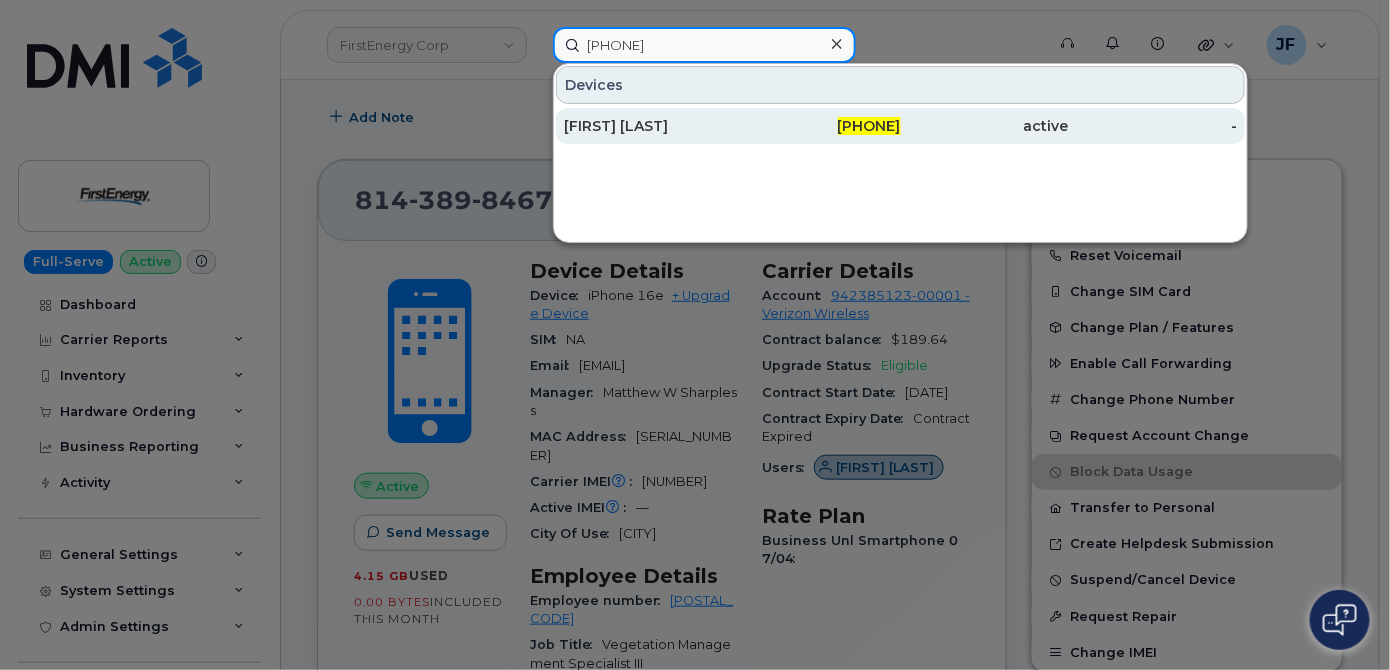 type on "[PHONE]" 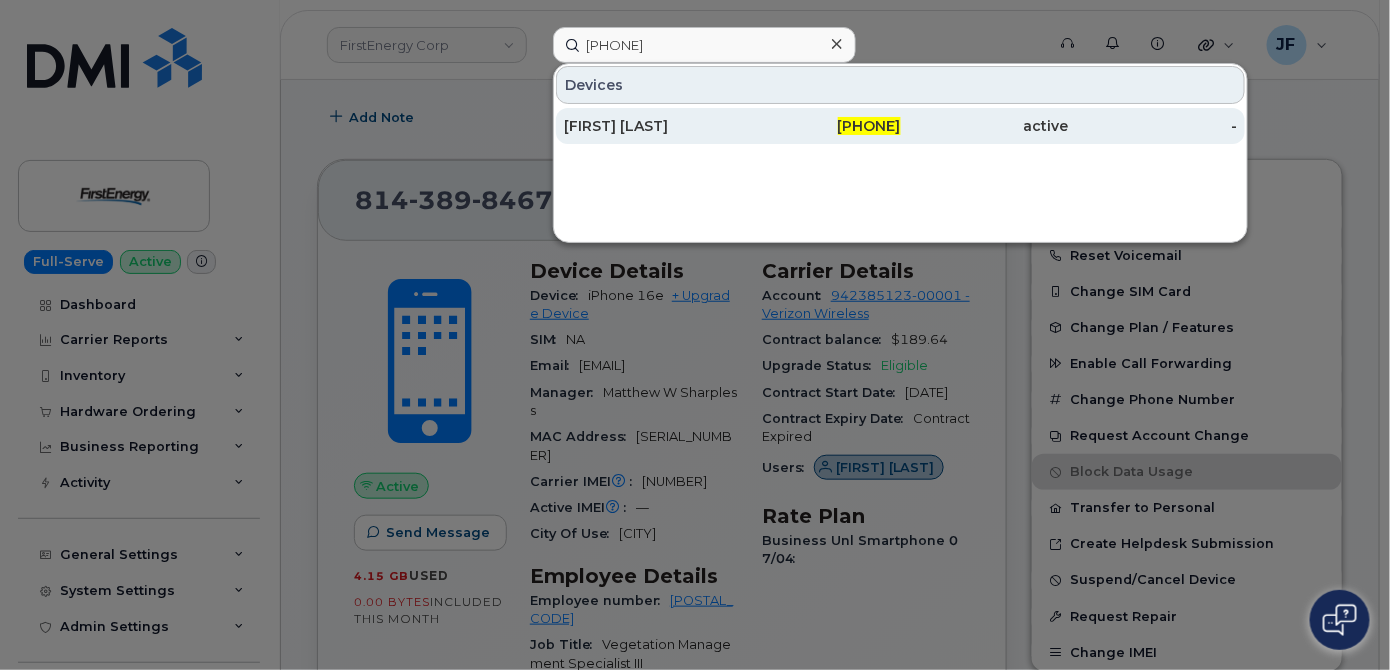 click on "[FIRST] [LAST]" at bounding box center [648, 126] 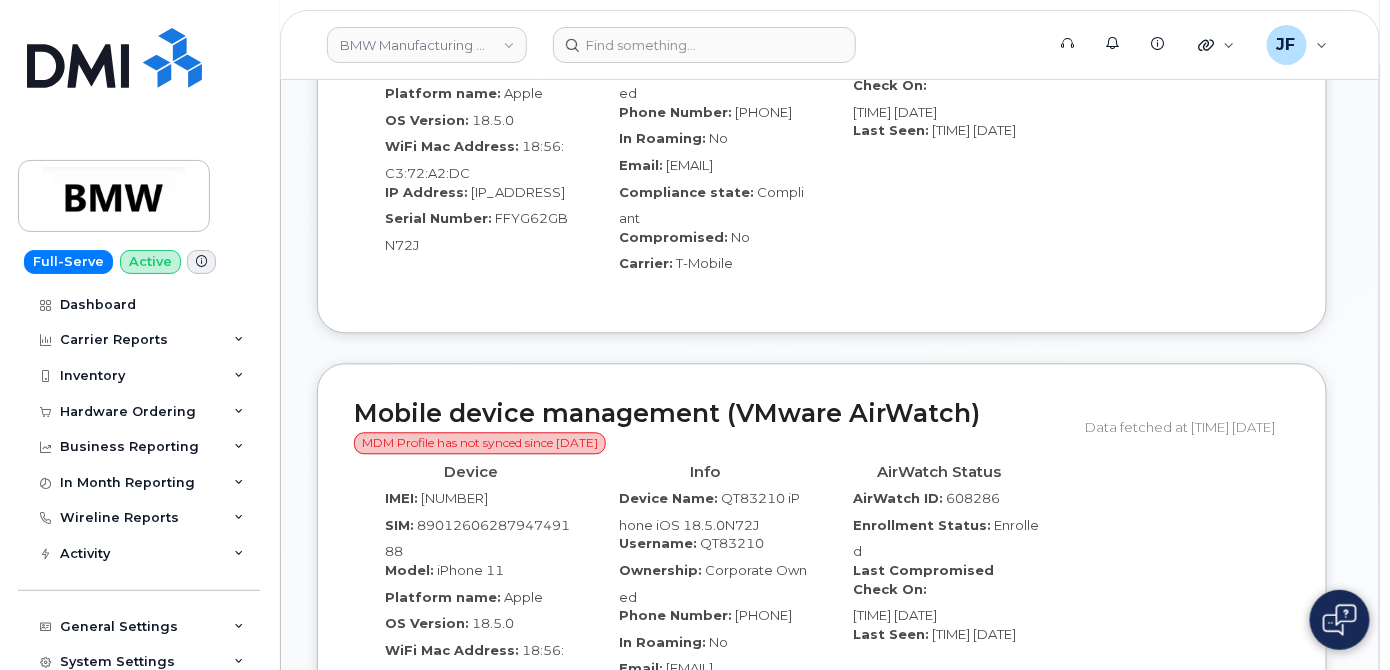 scroll, scrollTop: 1363, scrollLeft: 0, axis: vertical 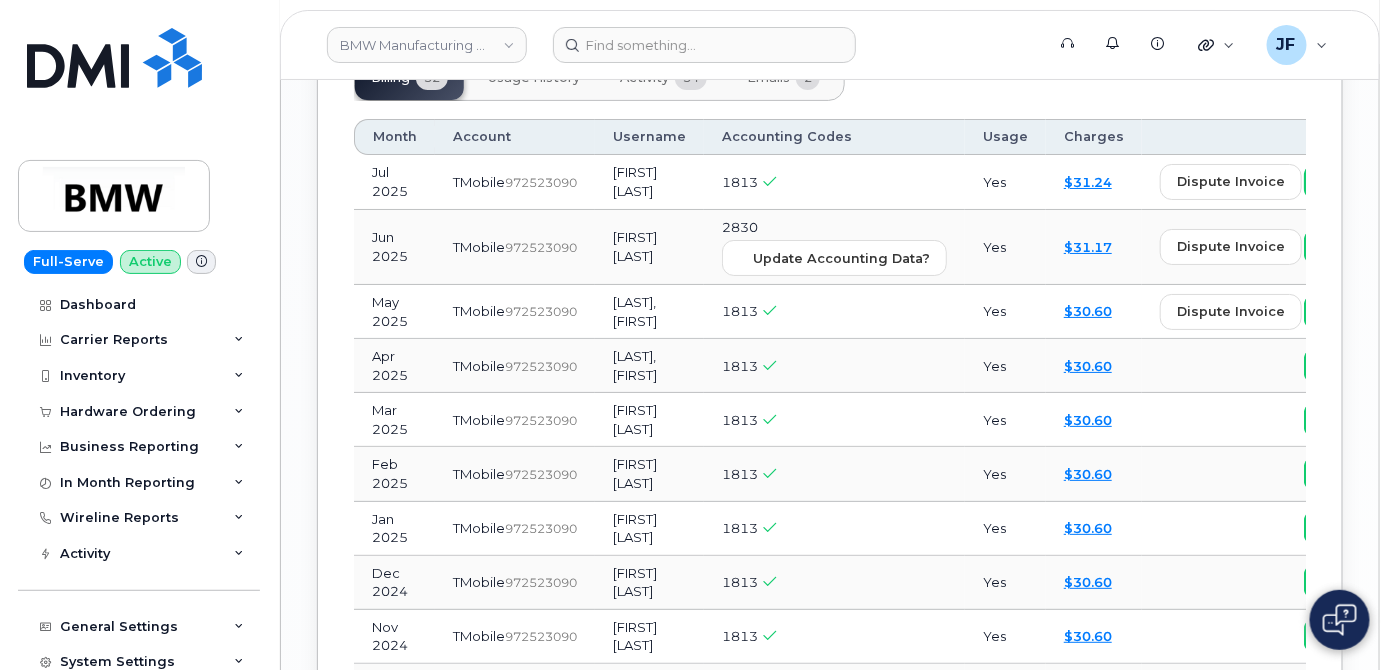 click on "Activity" at bounding box center (644, 78) 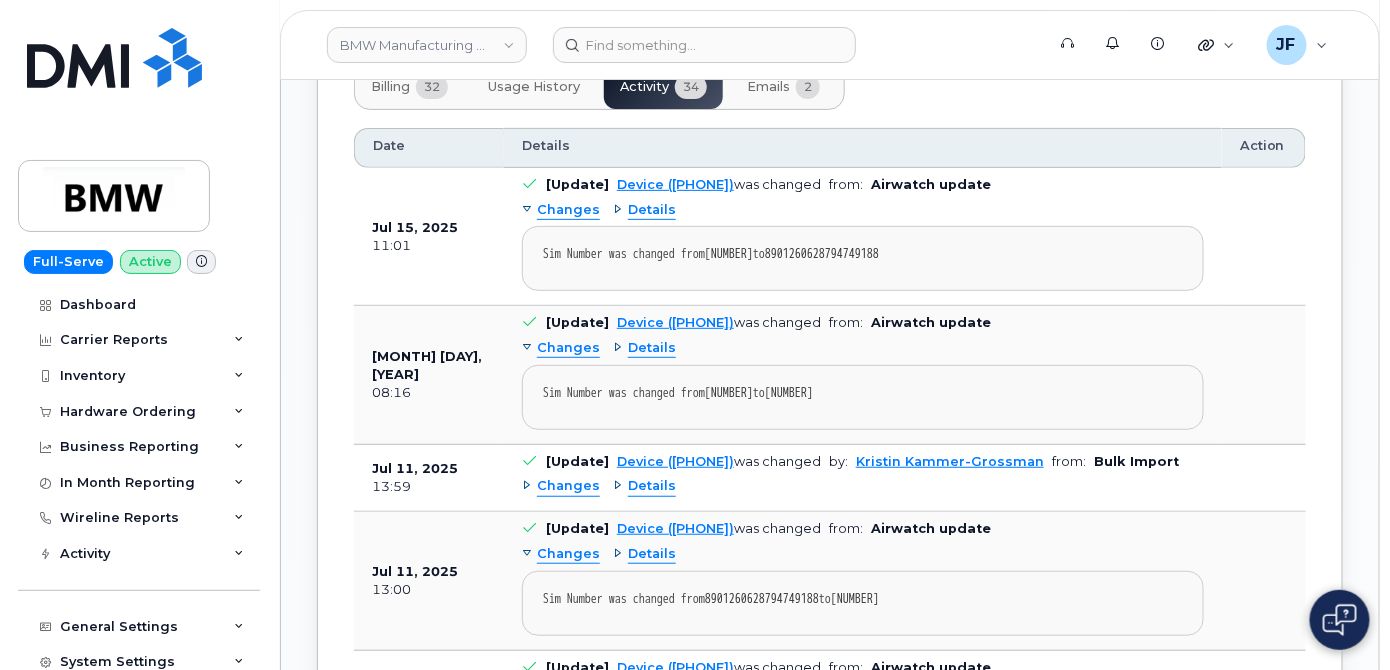 scroll, scrollTop: 2727, scrollLeft: 0, axis: vertical 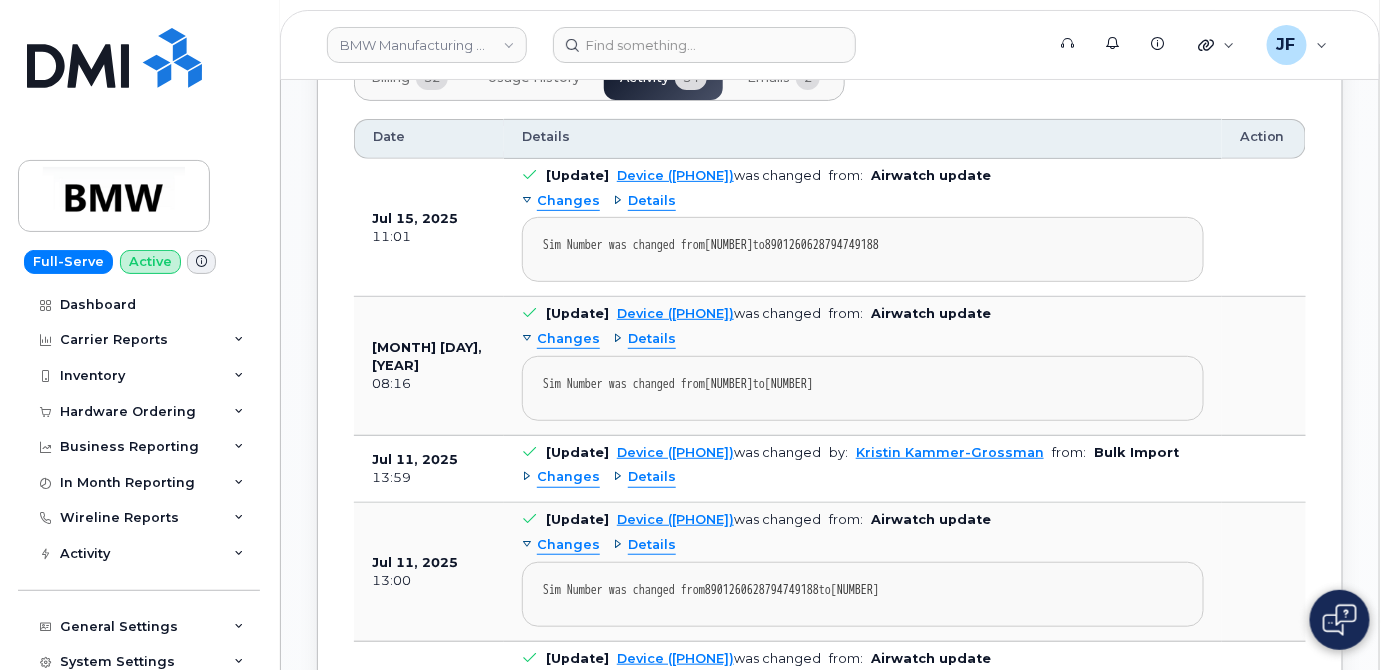 type 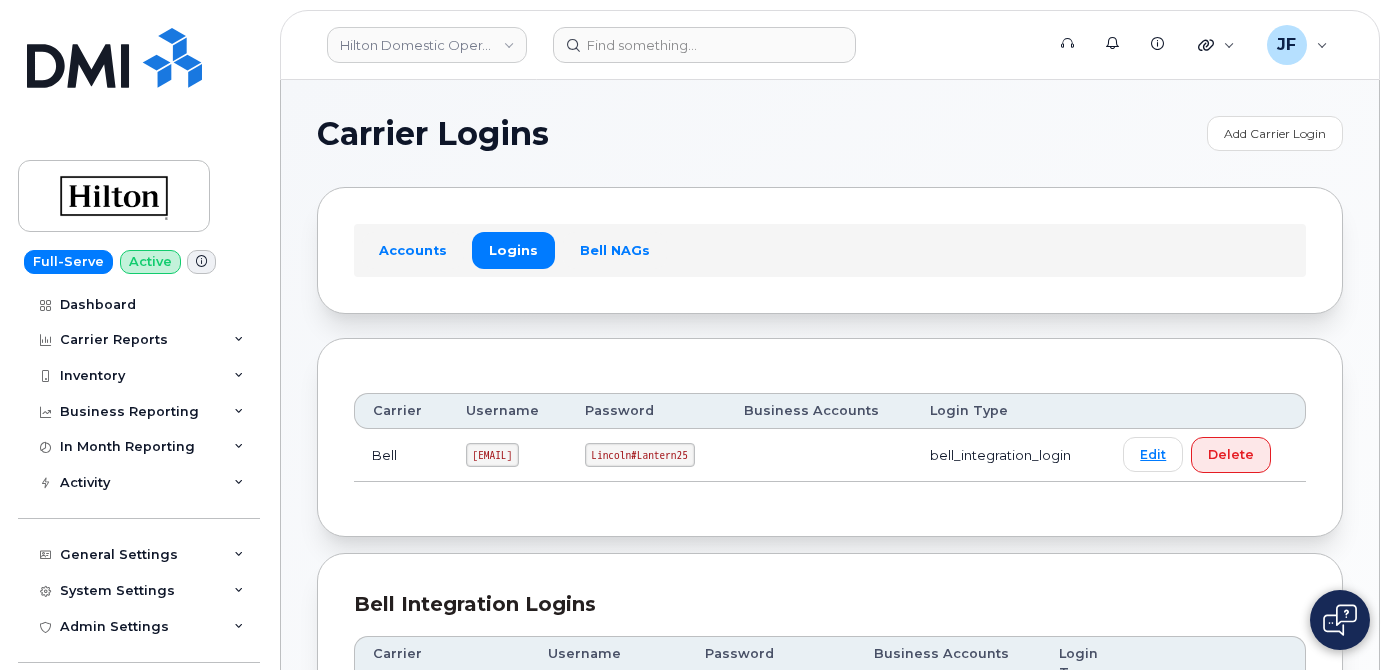 scroll, scrollTop: 727, scrollLeft: 0, axis: vertical 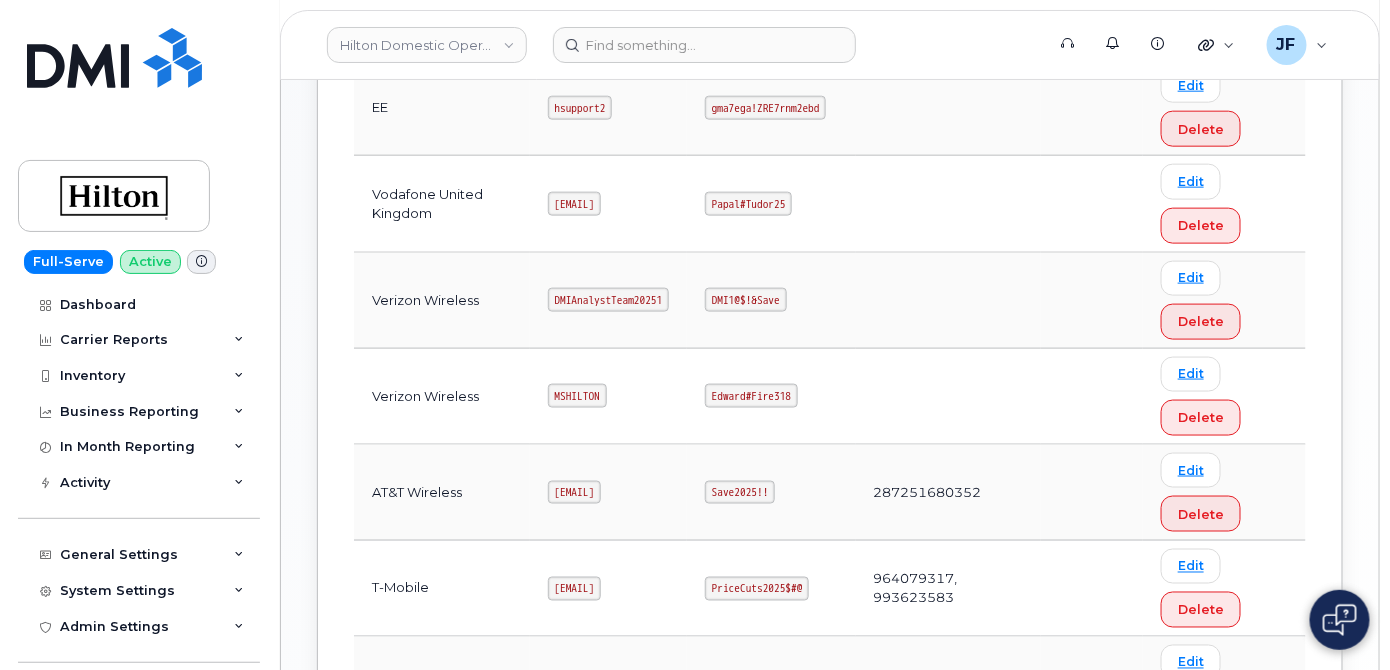 click on "Hilton Domestic Operating Company Inc" at bounding box center (427, 45) 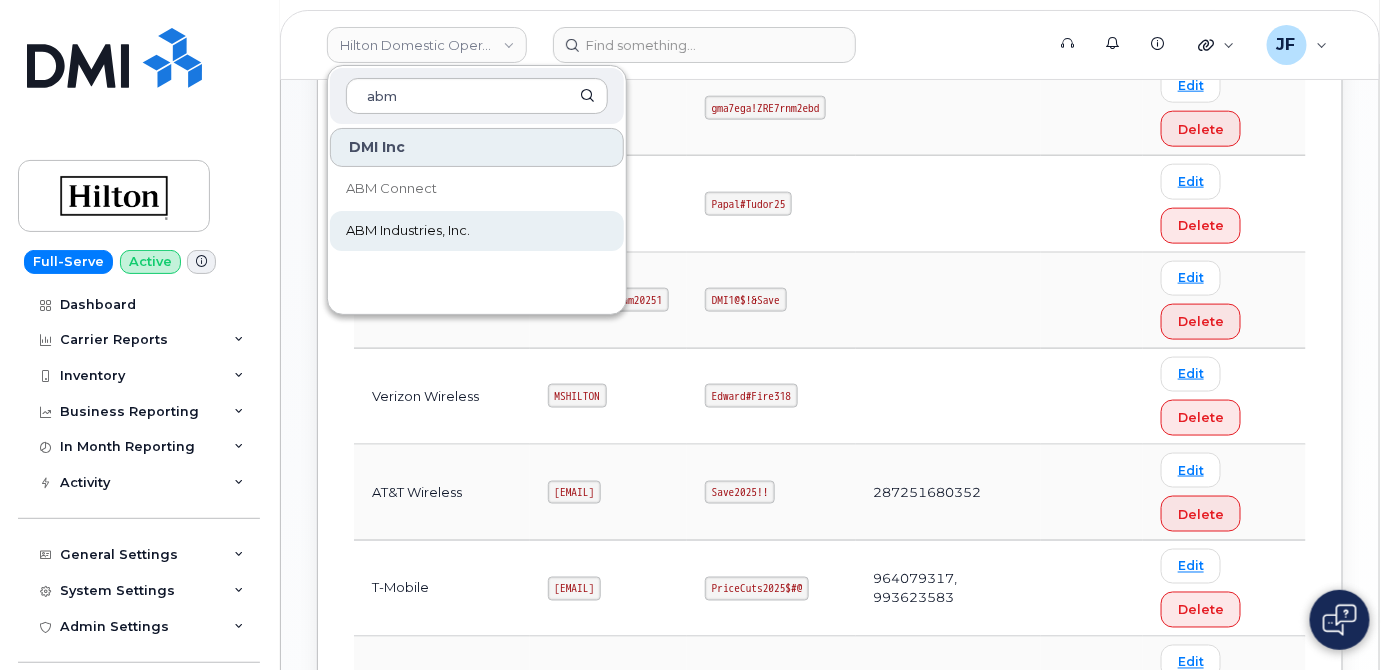 type on "abm" 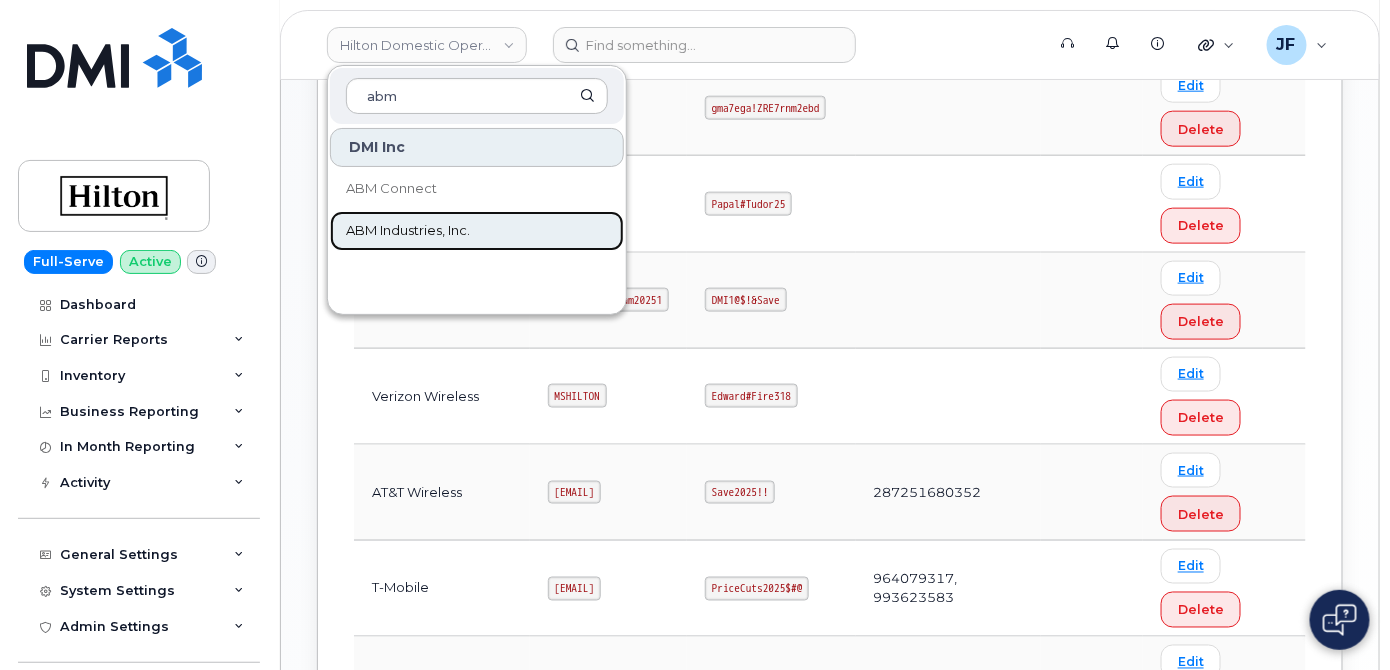 click on "ABM Industries, Inc." at bounding box center (408, 231) 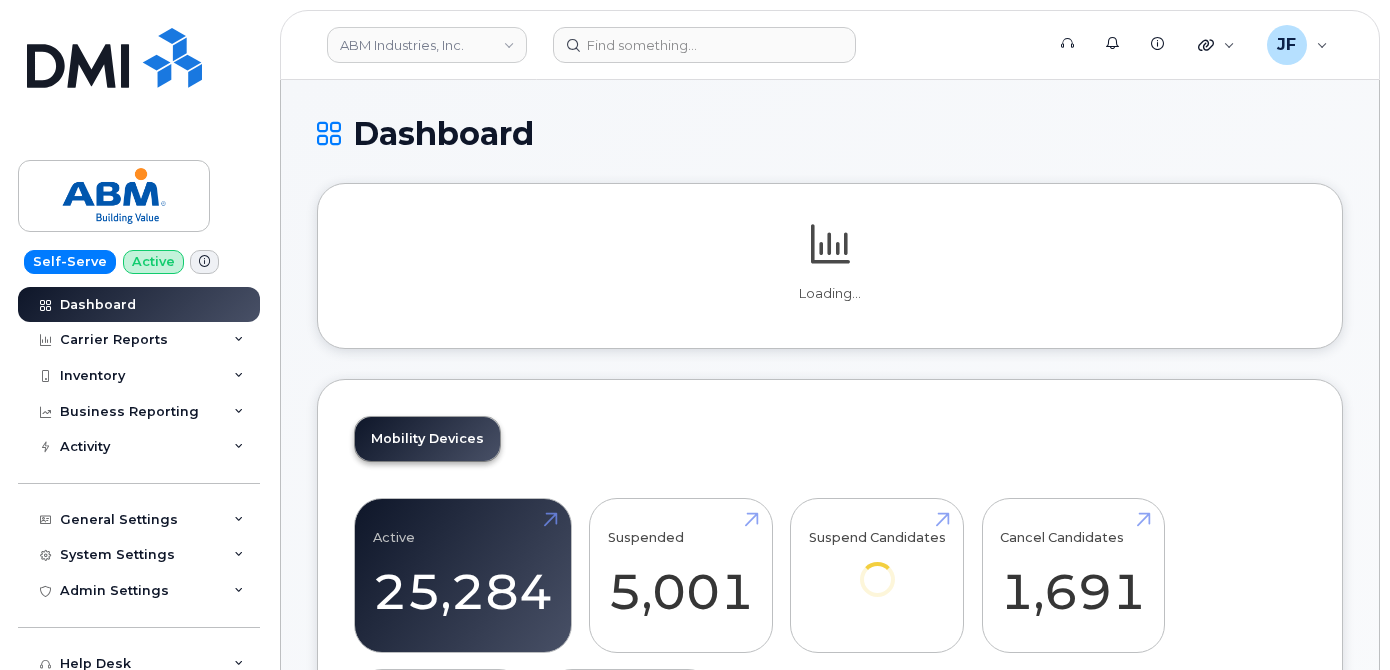scroll, scrollTop: 0, scrollLeft: 0, axis: both 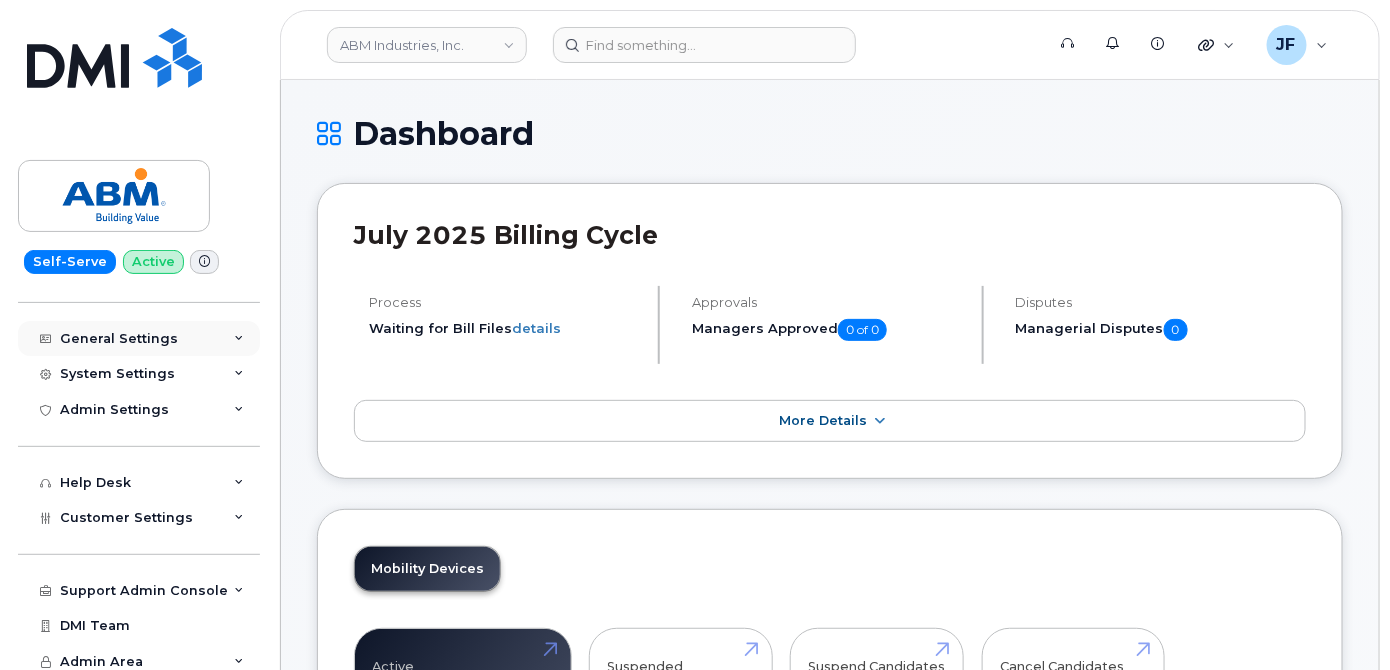 drag, startPoint x: 79, startPoint y: 335, endPoint x: 125, endPoint y: 330, distance: 46.270943 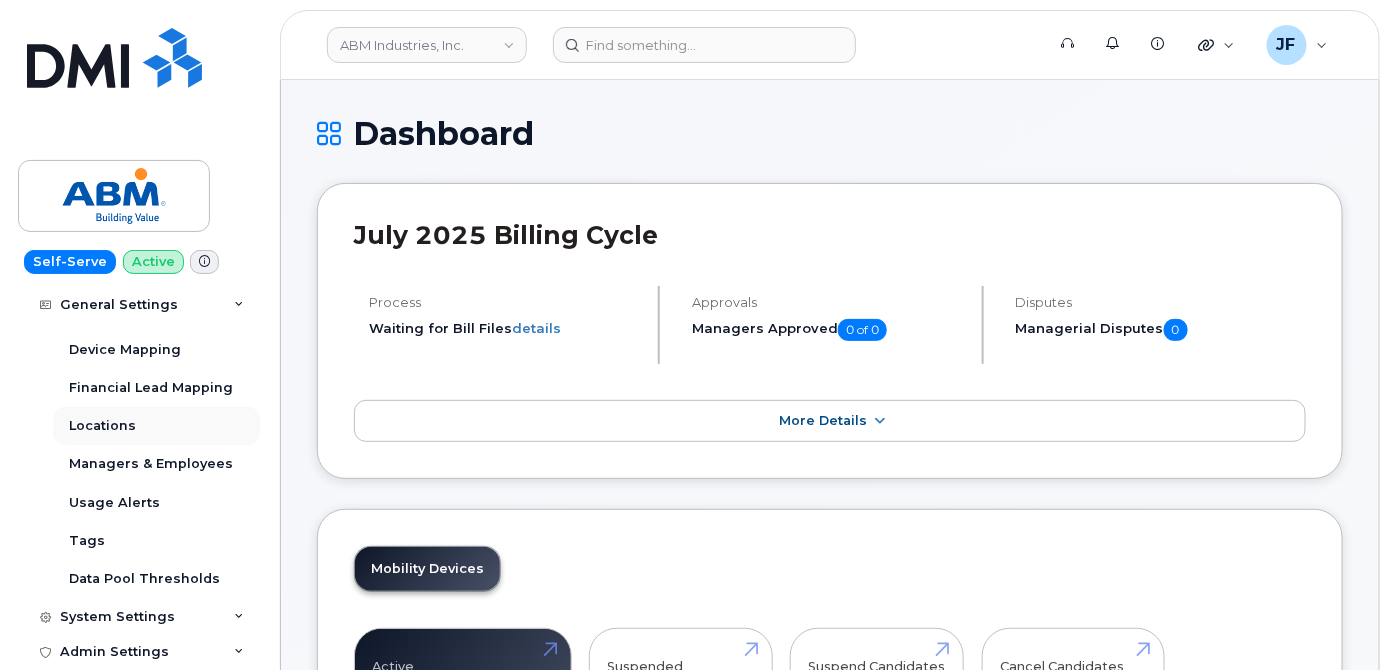 scroll, scrollTop: 495, scrollLeft: 0, axis: vertical 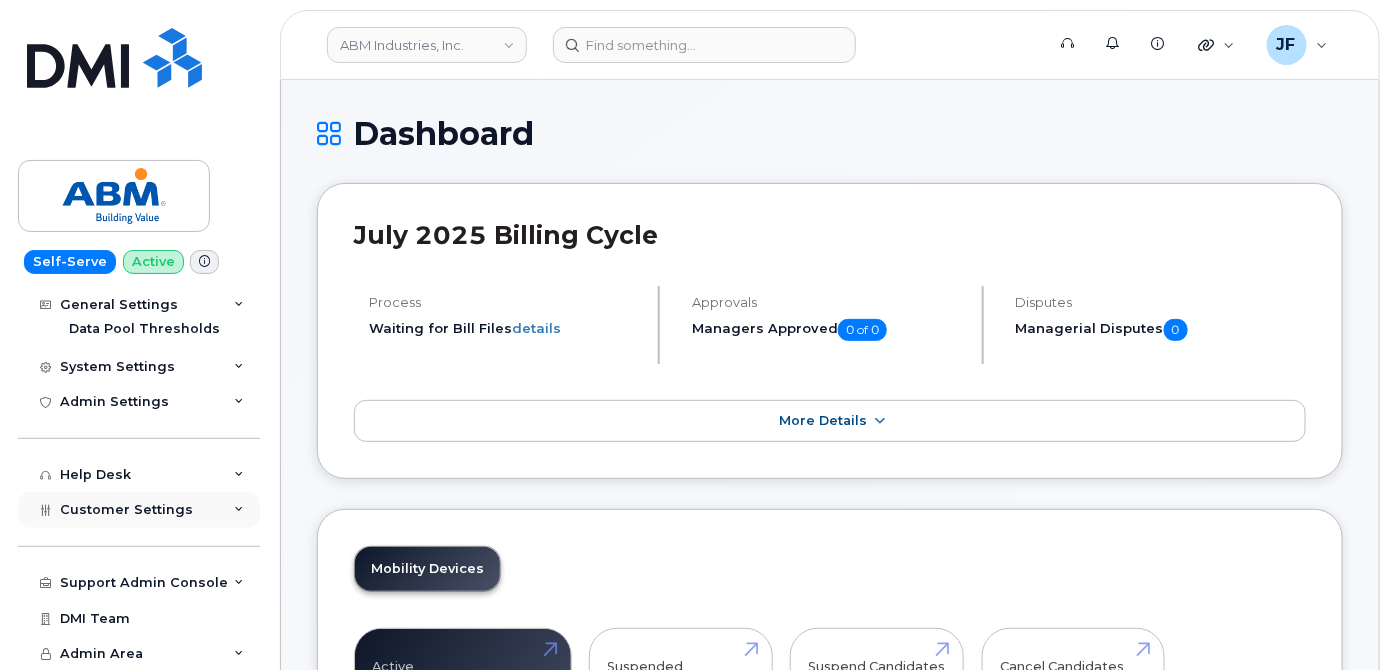 click on "Customer Settings" at bounding box center (139, 510) 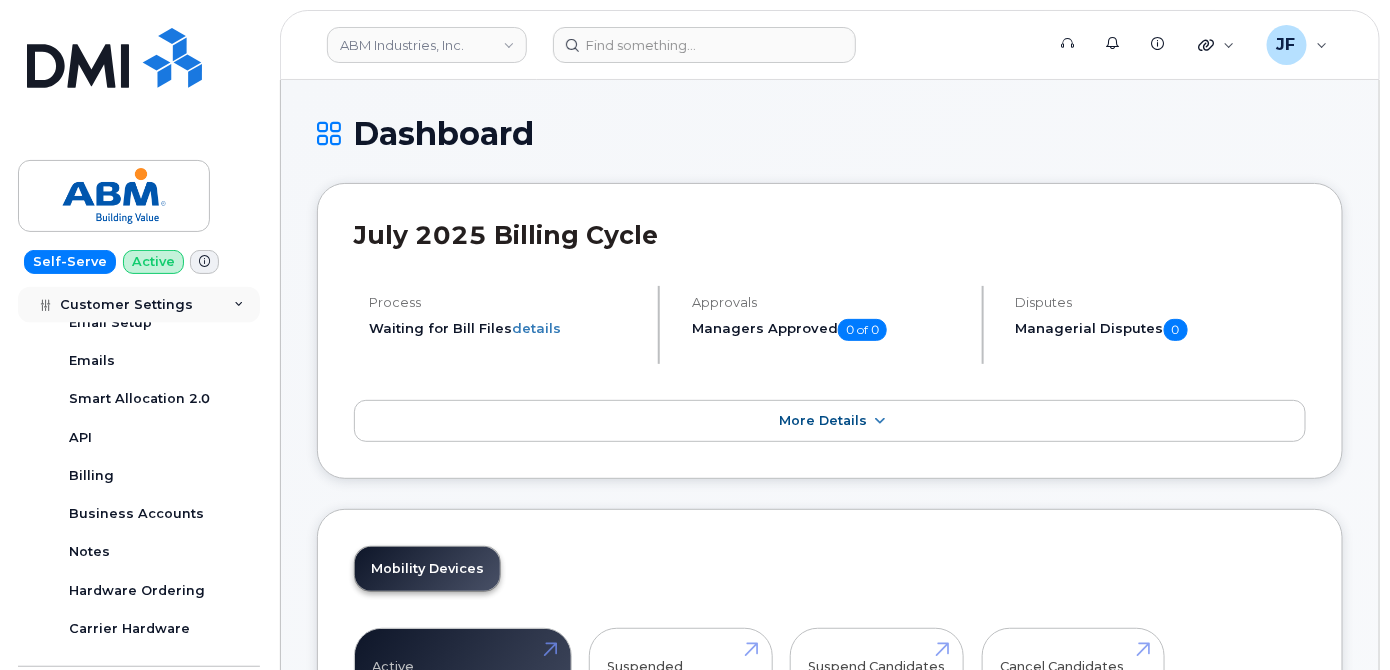 scroll, scrollTop: 1069, scrollLeft: 0, axis: vertical 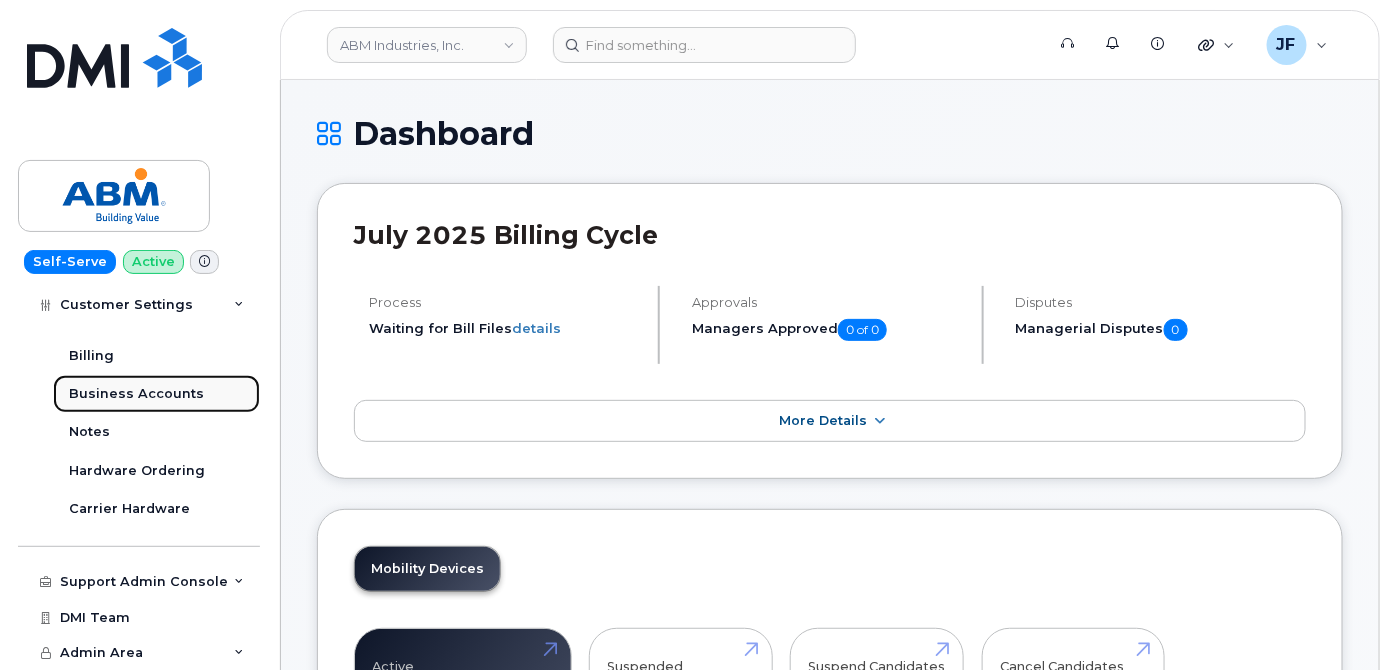 click on "Business Accounts" at bounding box center (136, 394) 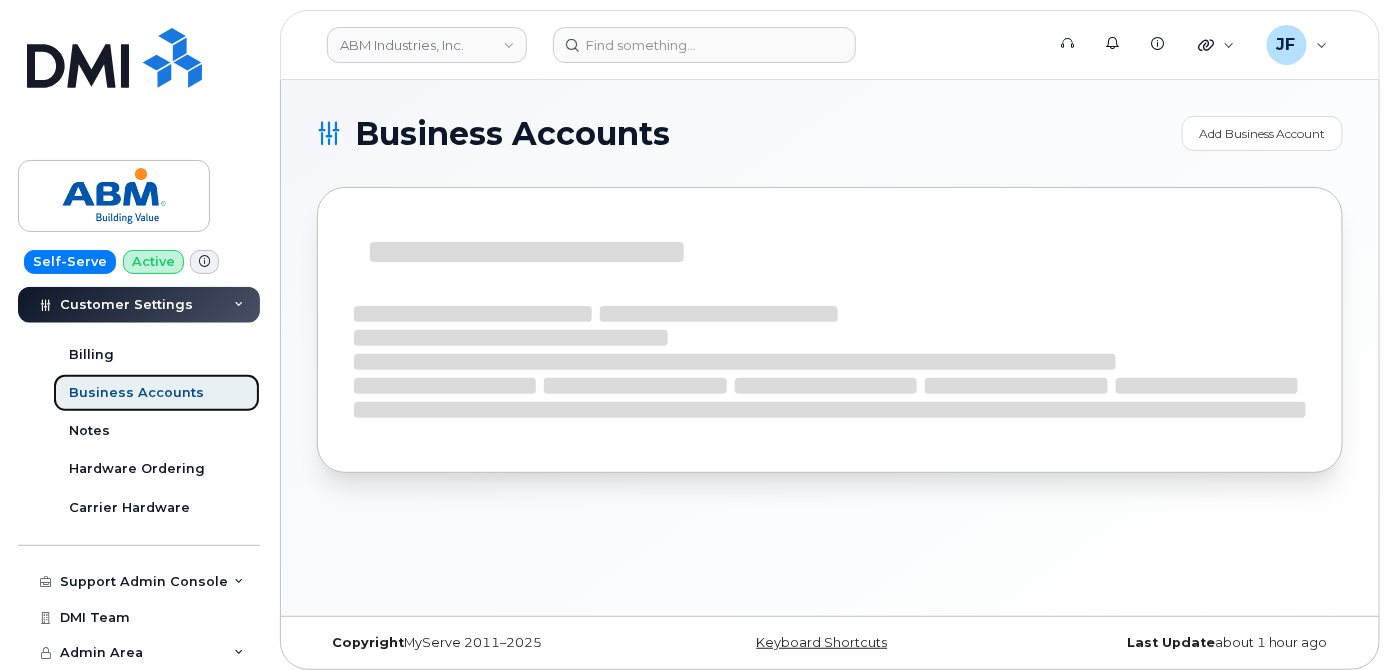 scroll, scrollTop: 762, scrollLeft: 0, axis: vertical 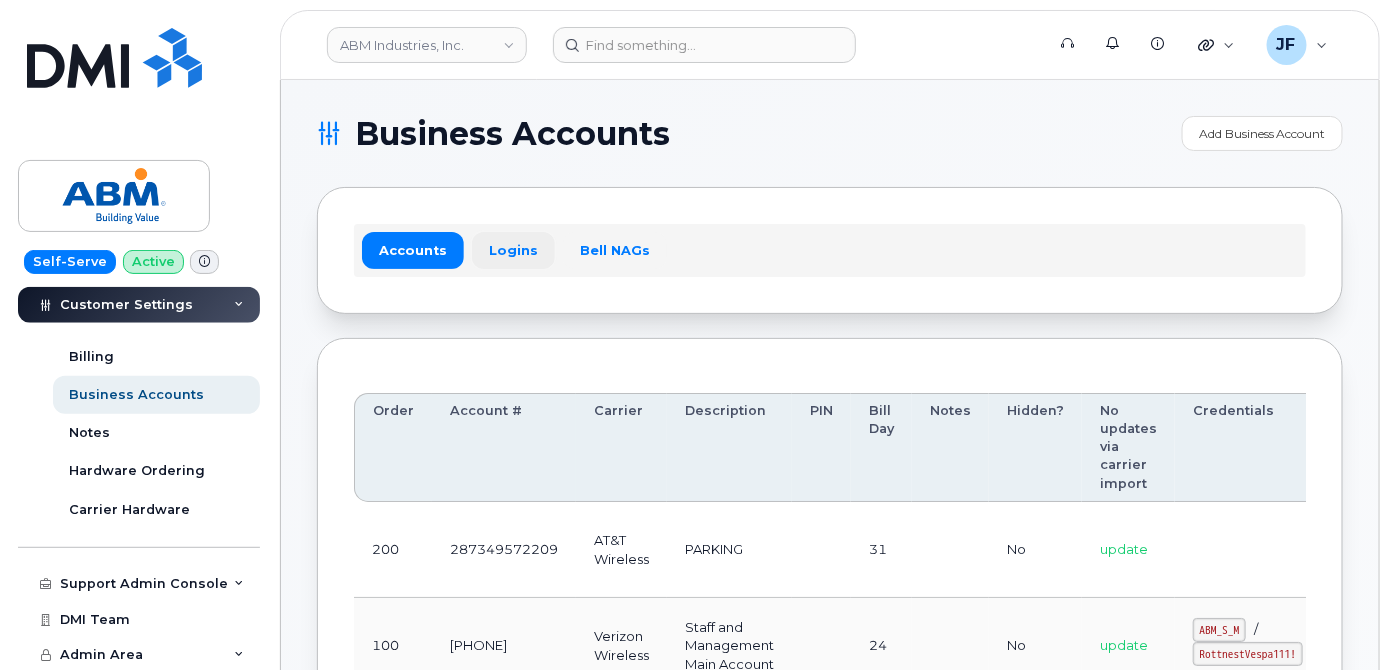 click on "Logins" at bounding box center (513, 250) 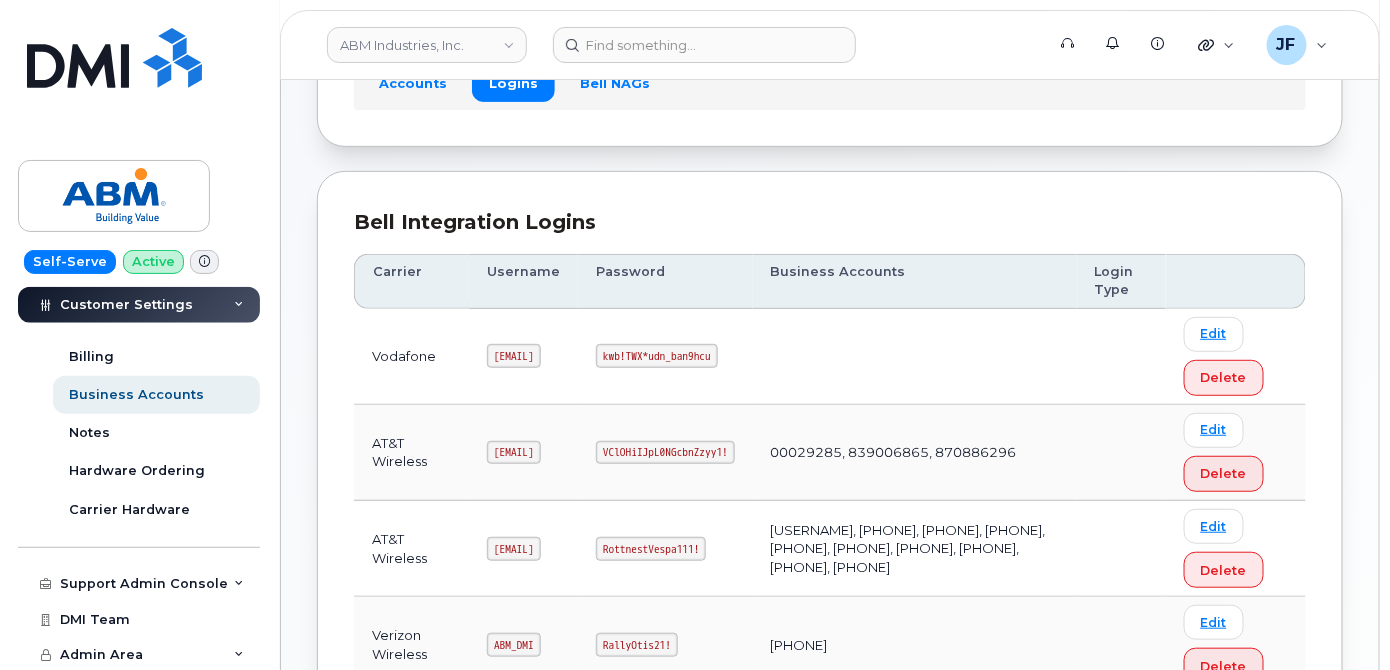 scroll, scrollTop: 363, scrollLeft: 0, axis: vertical 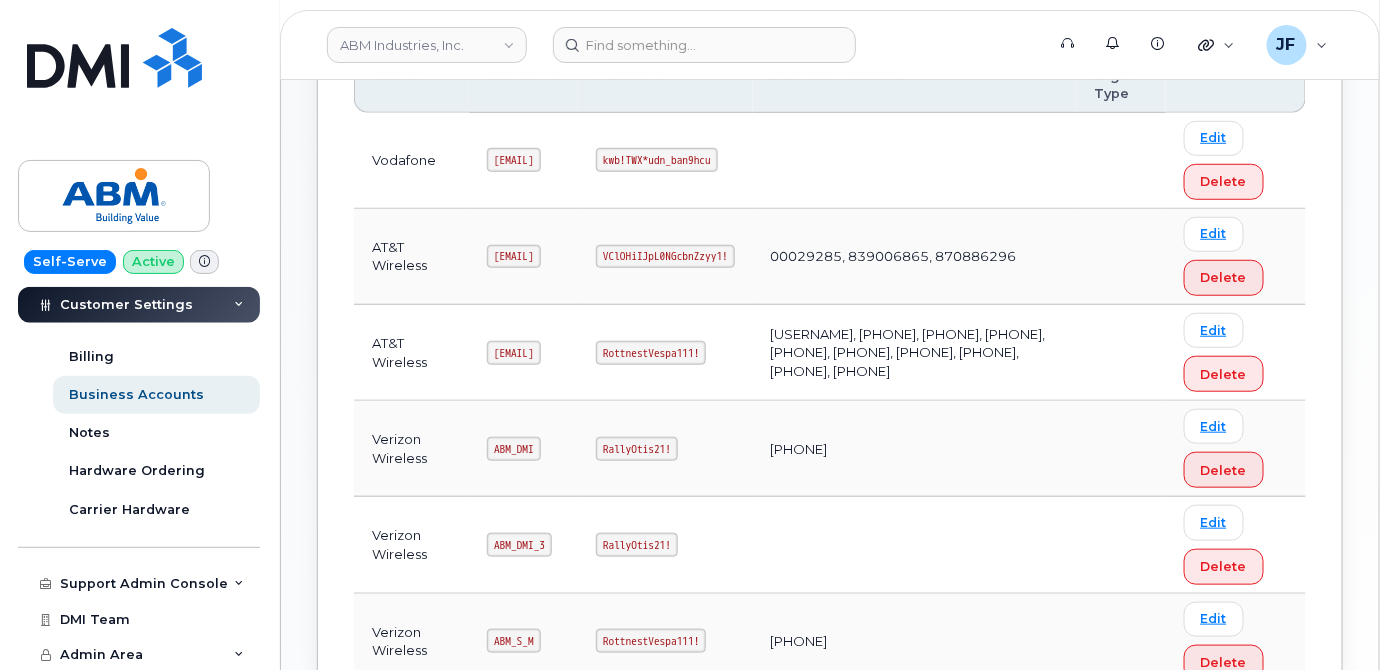 drag, startPoint x: 486, startPoint y: 358, endPoint x: 565, endPoint y: 357, distance: 79.00633 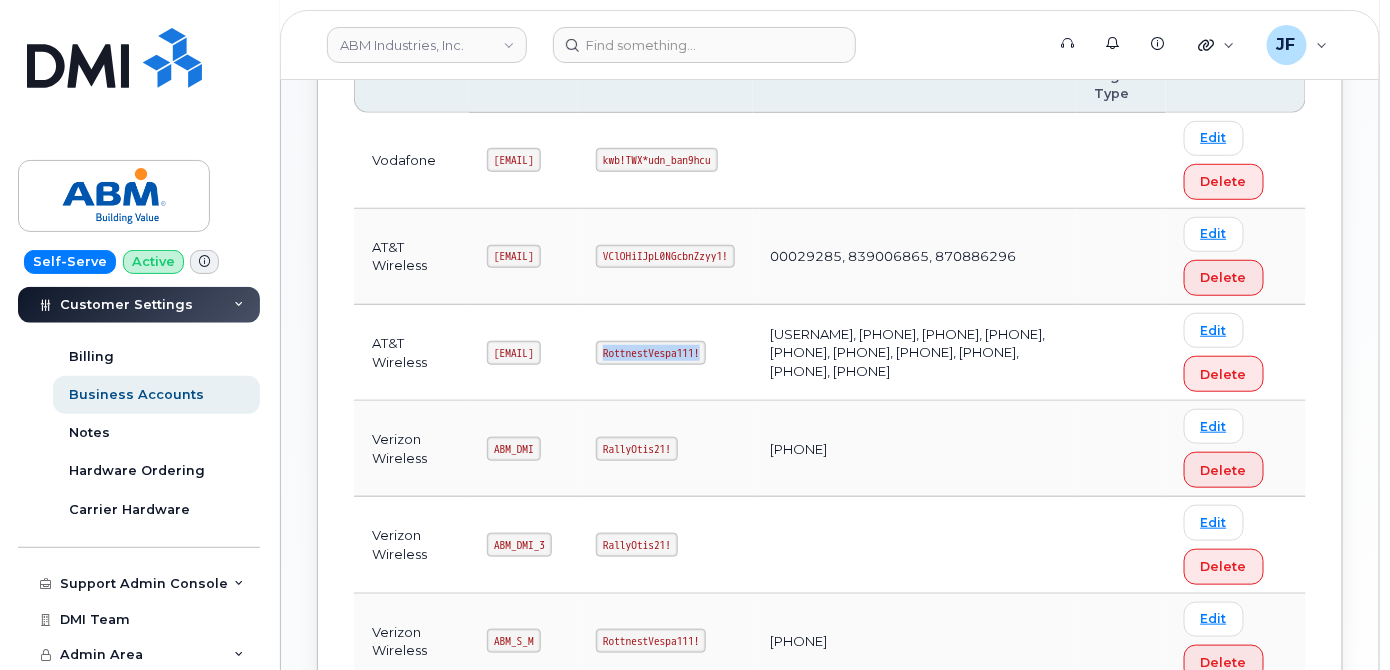 drag, startPoint x: 652, startPoint y: 353, endPoint x: 760, endPoint y: 355, distance: 108.01852 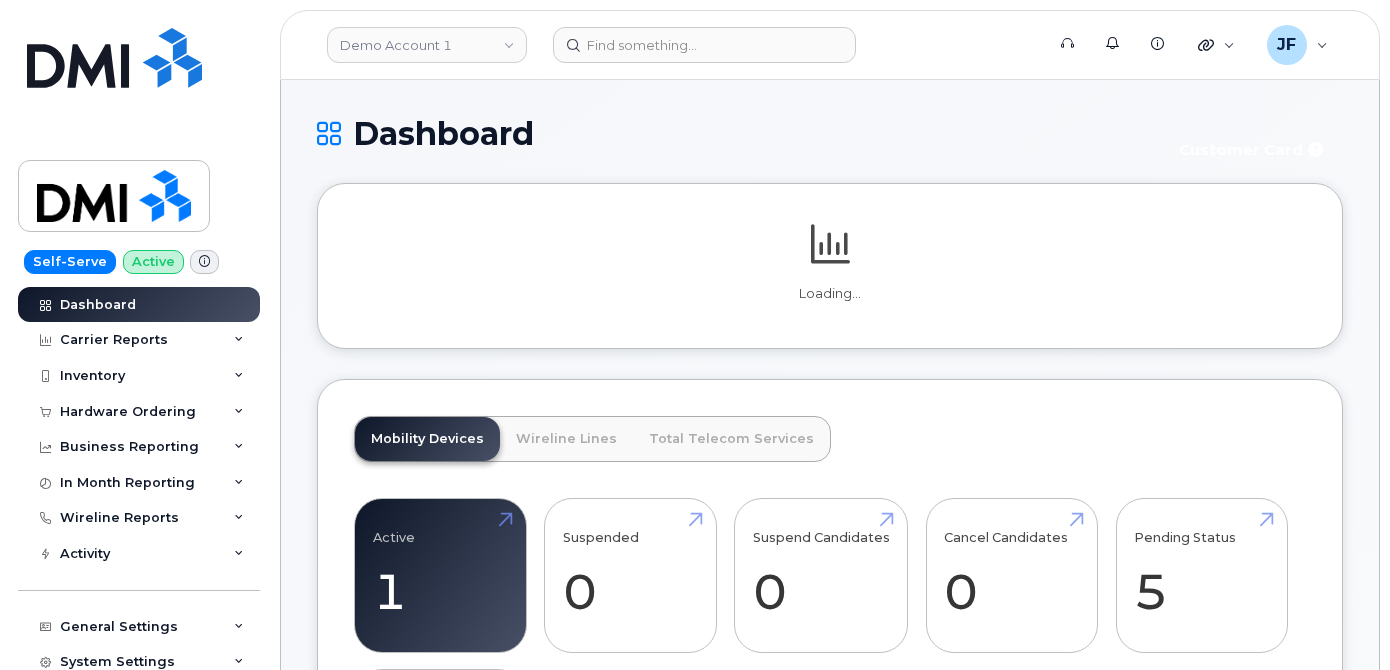 scroll, scrollTop: 0, scrollLeft: 0, axis: both 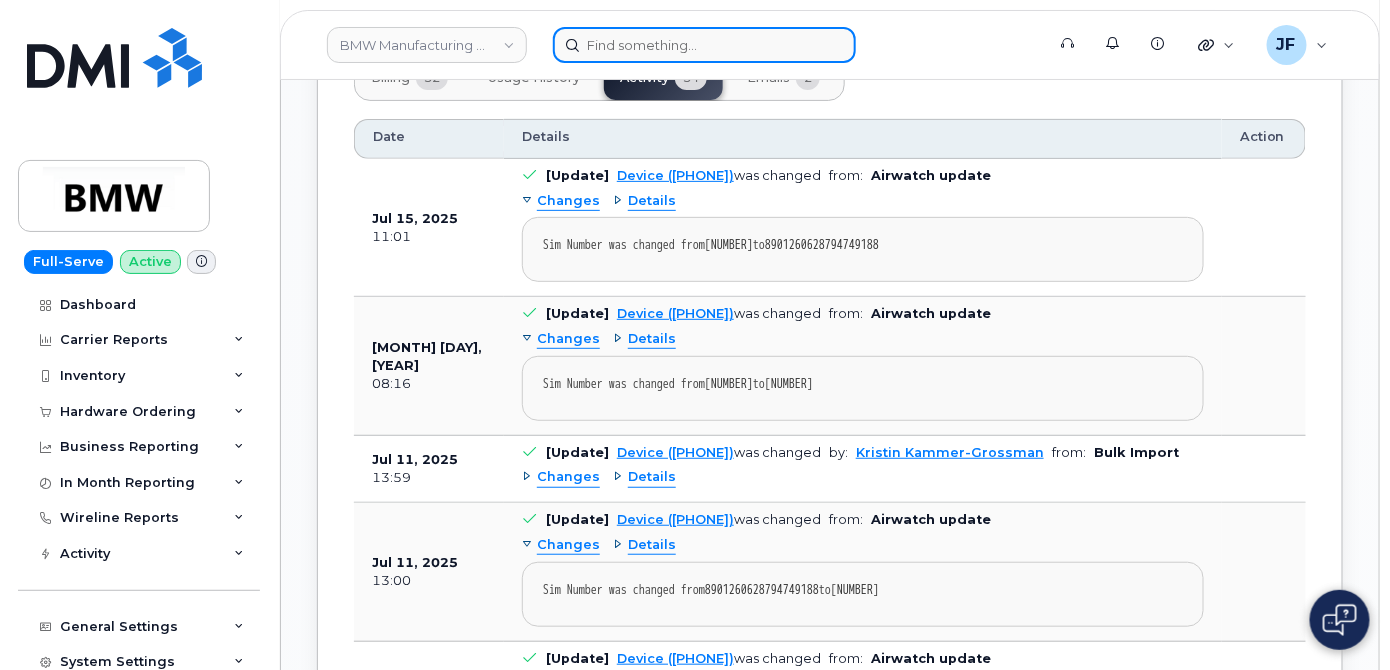 click at bounding box center [704, 45] 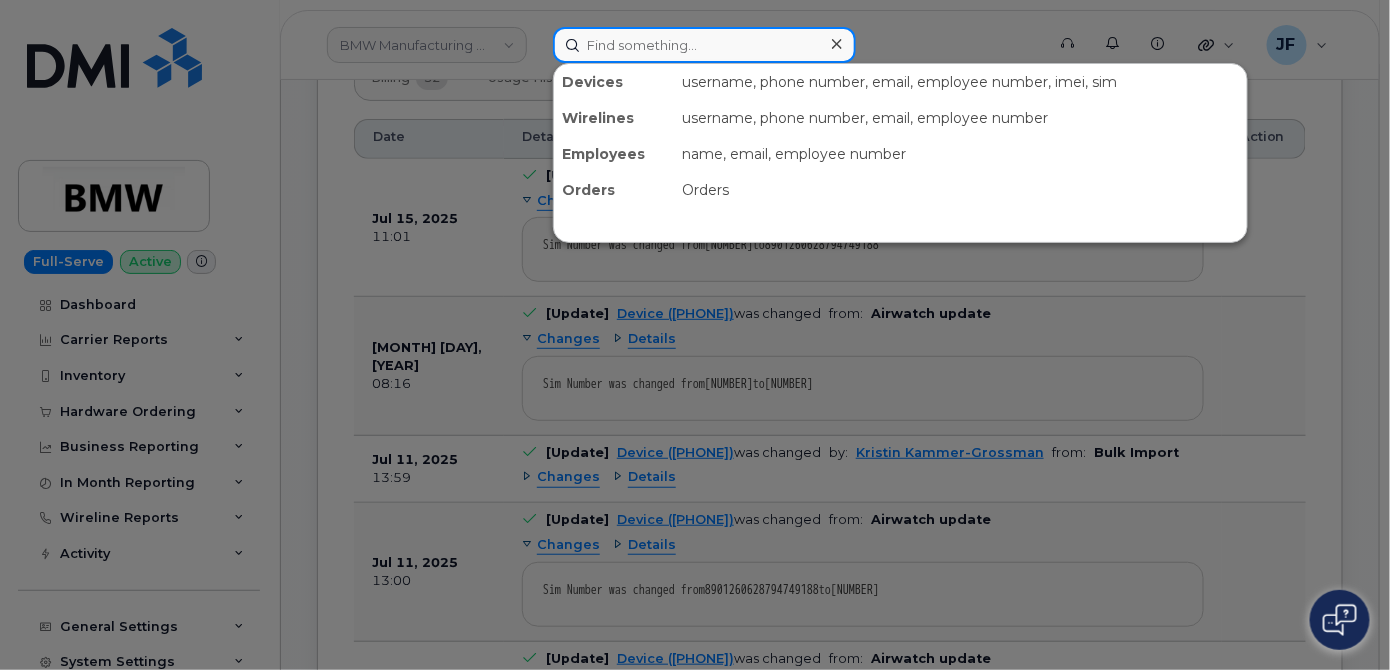 paste on "[INITIALS] [LAST] [FIRST] Work notes•[DAY]-[MONTH]-[YEAR] [TIME] [PHONE]" 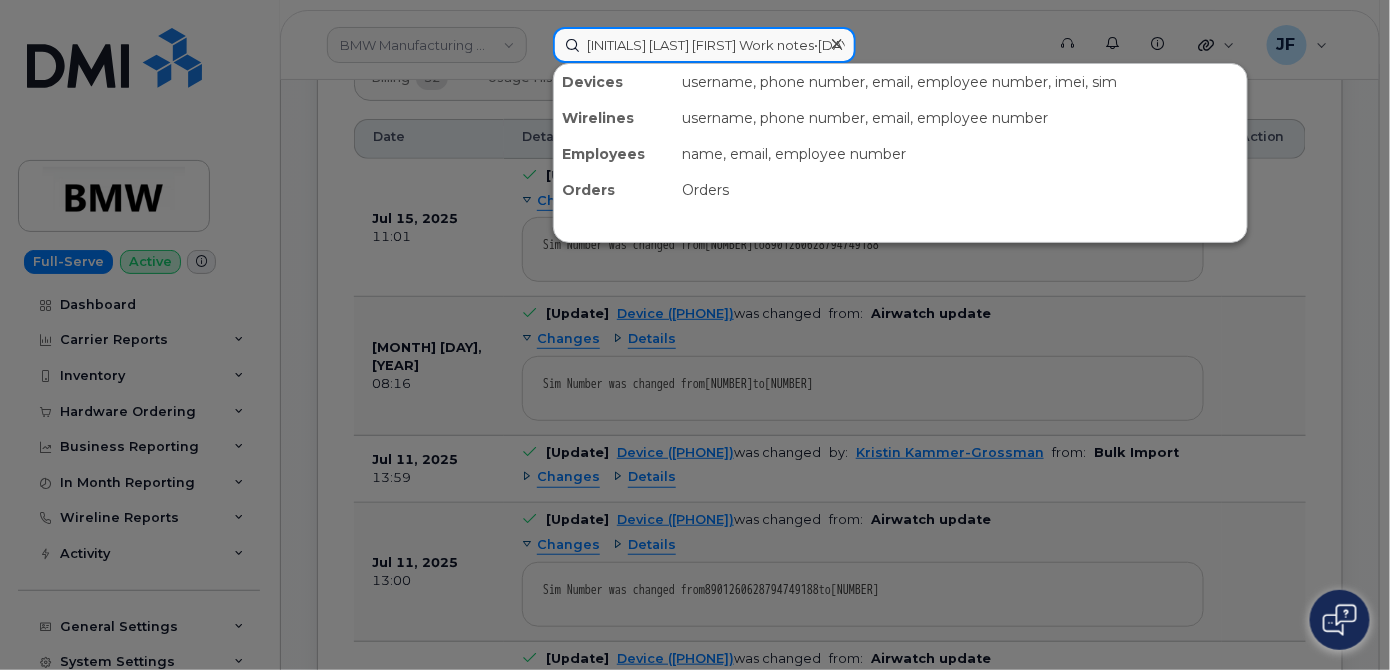 scroll, scrollTop: 0, scrollLeft: 182, axis: horizontal 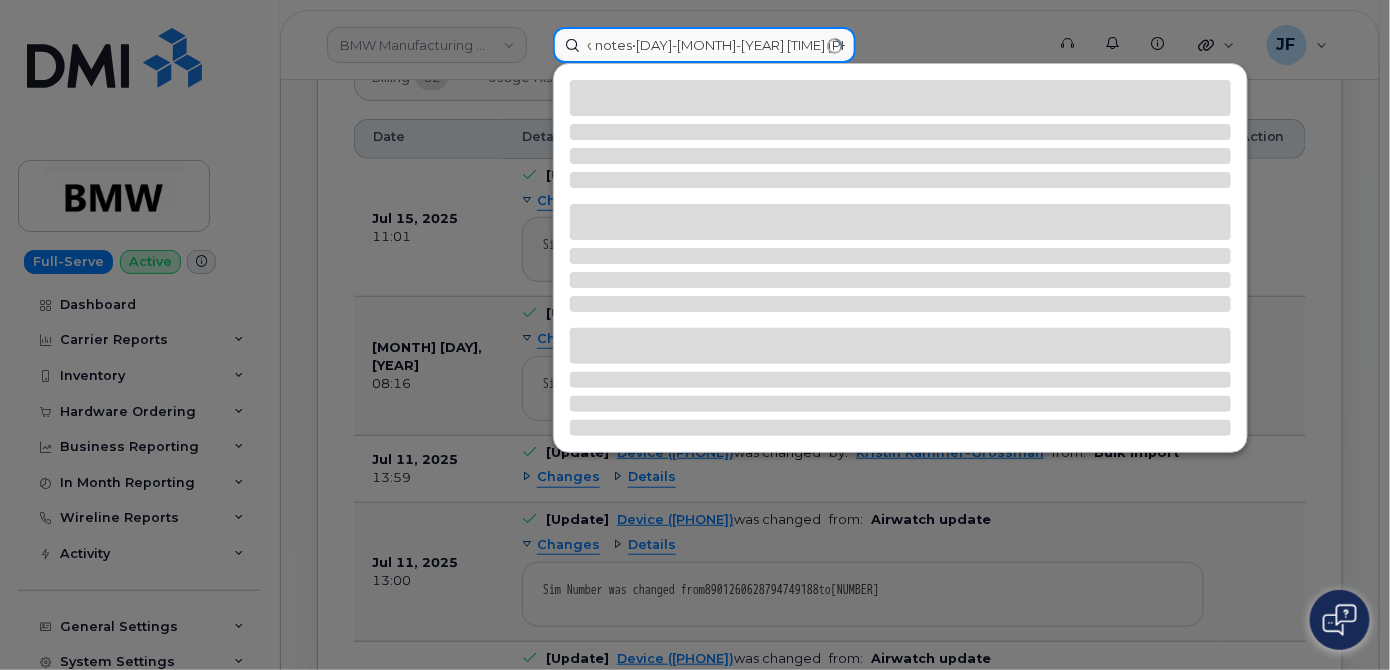 click on "[INITIALS] [LAST] [FIRST] Work notes•[DAY]-[MONTH]-[YEAR] [TIME] [PHONE]" at bounding box center [704, 45] 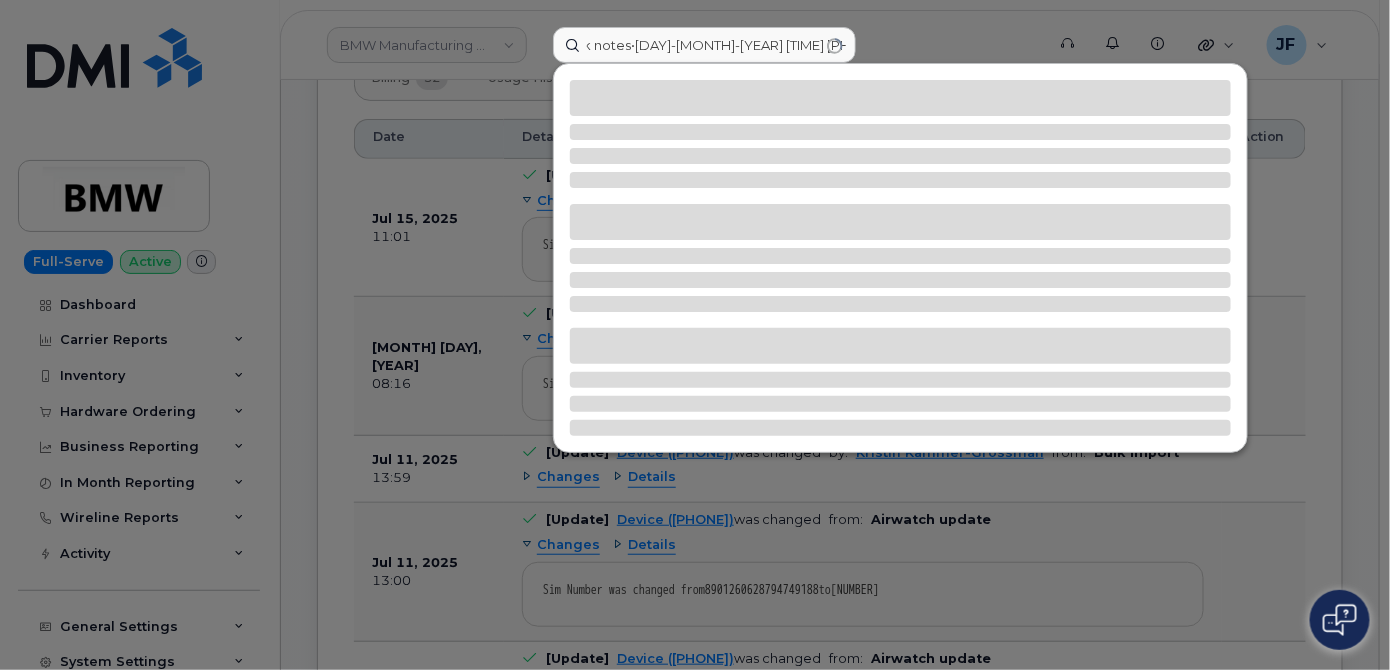 scroll, scrollTop: 0, scrollLeft: 0, axis: both 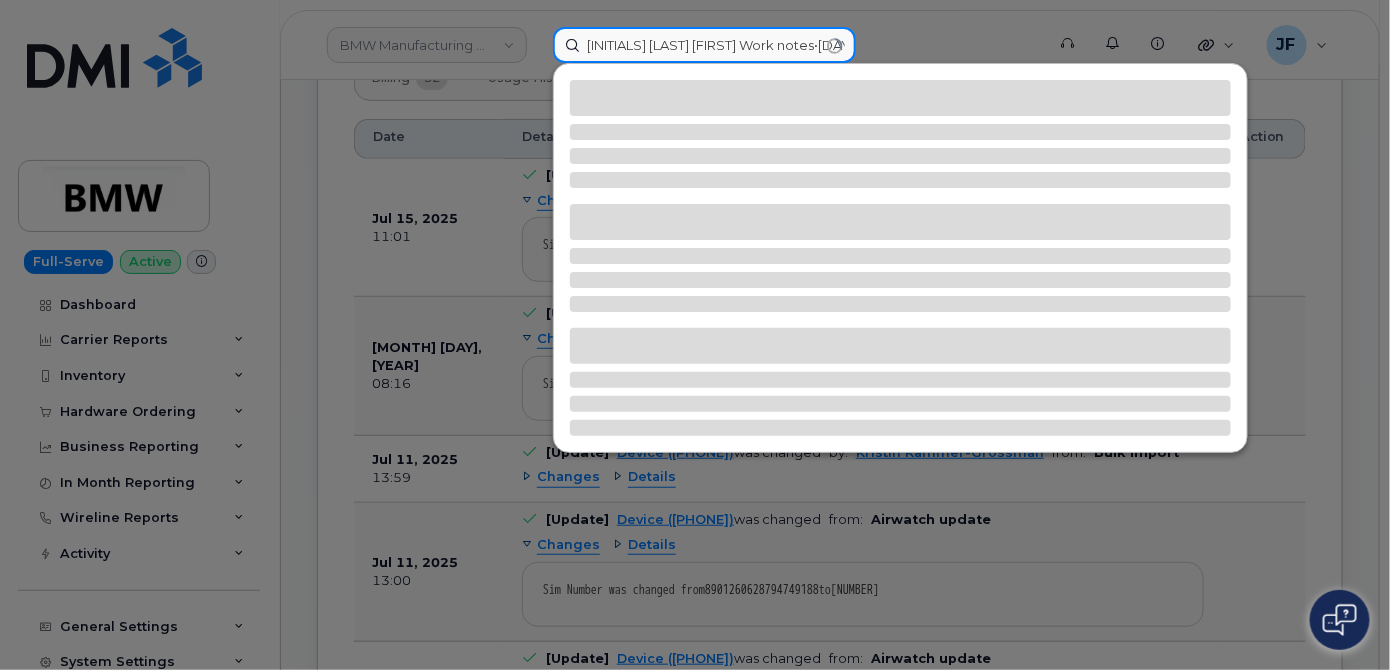 click on "[INITIALS] [LAST] [FIRST] Work notes•[DAY]-[MONTH]-[YEAR] [TIME] [PHONE]" at bounding box center [704, 45] 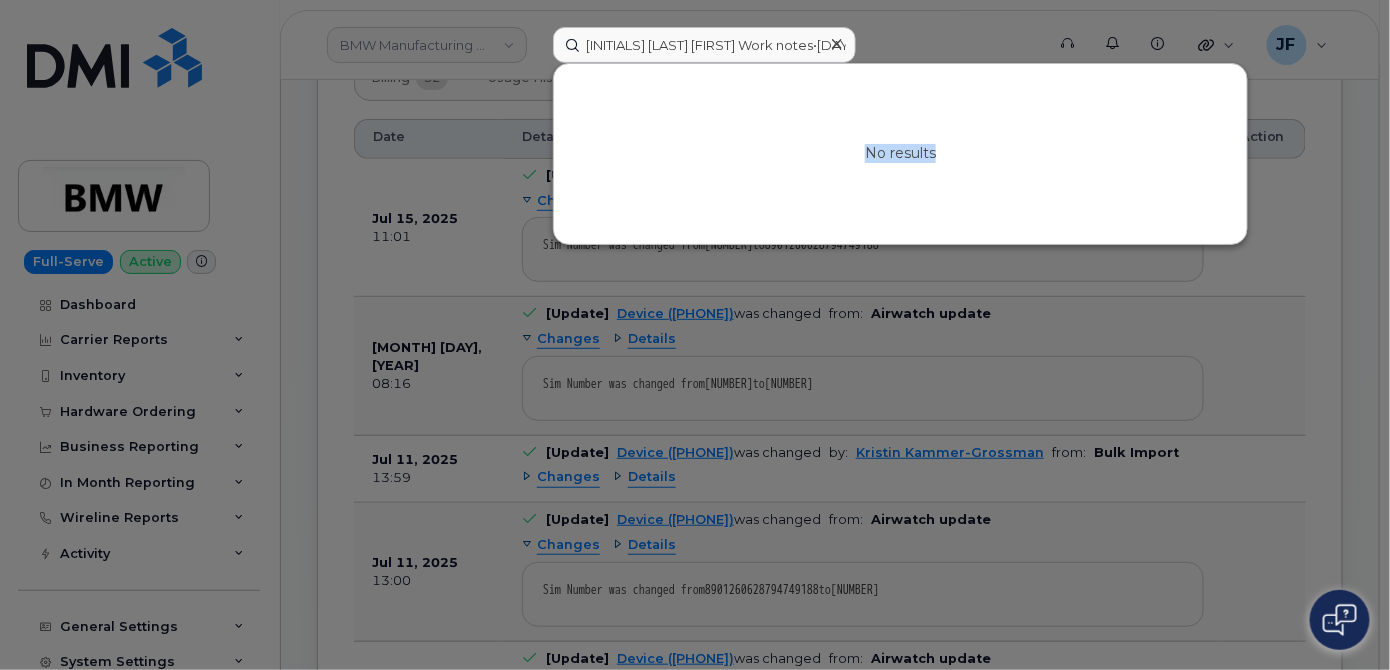 click at bounding box center (836, 44) 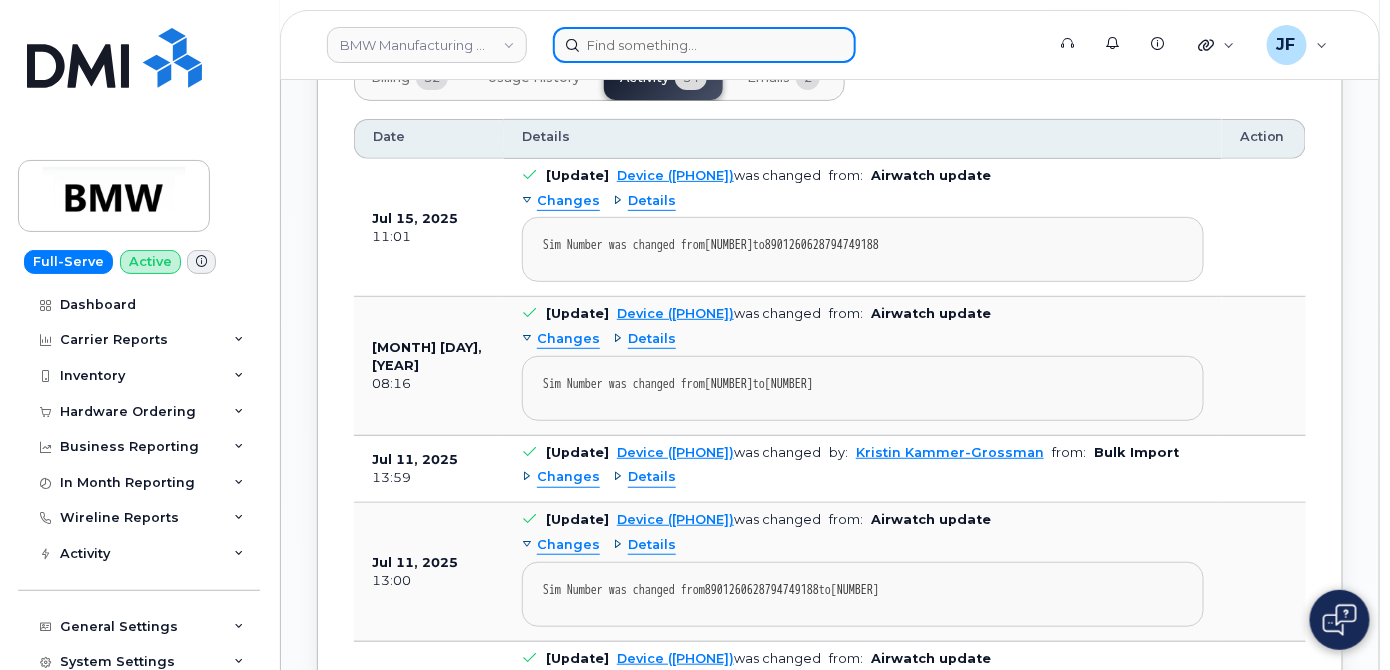 click at bounding box center [704, 45] 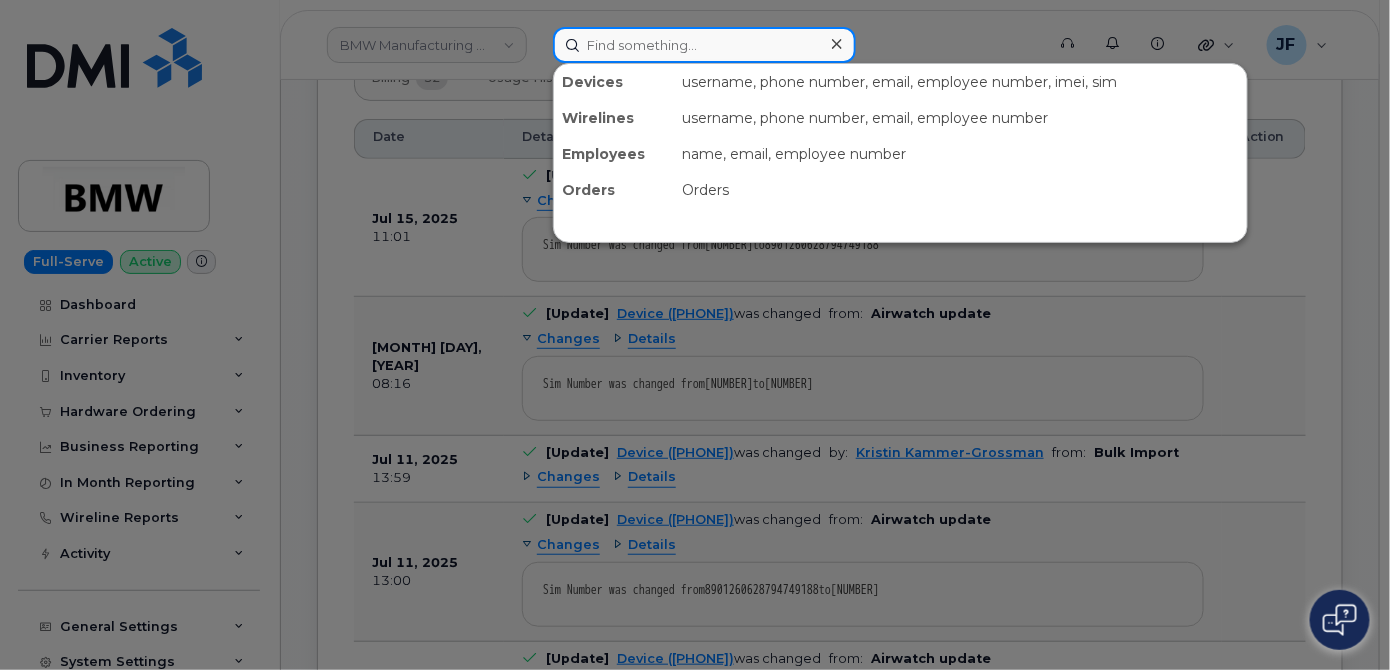 paste on "[PHONE]" 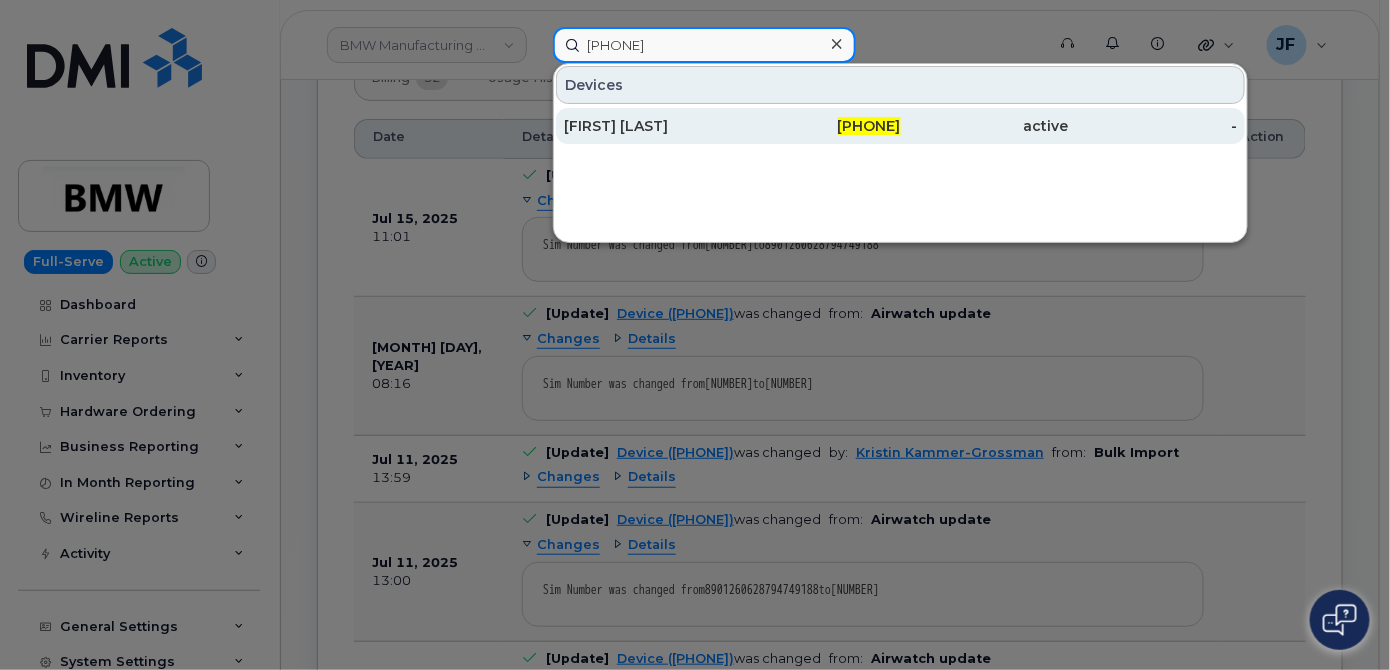 type on "[PHONE]" 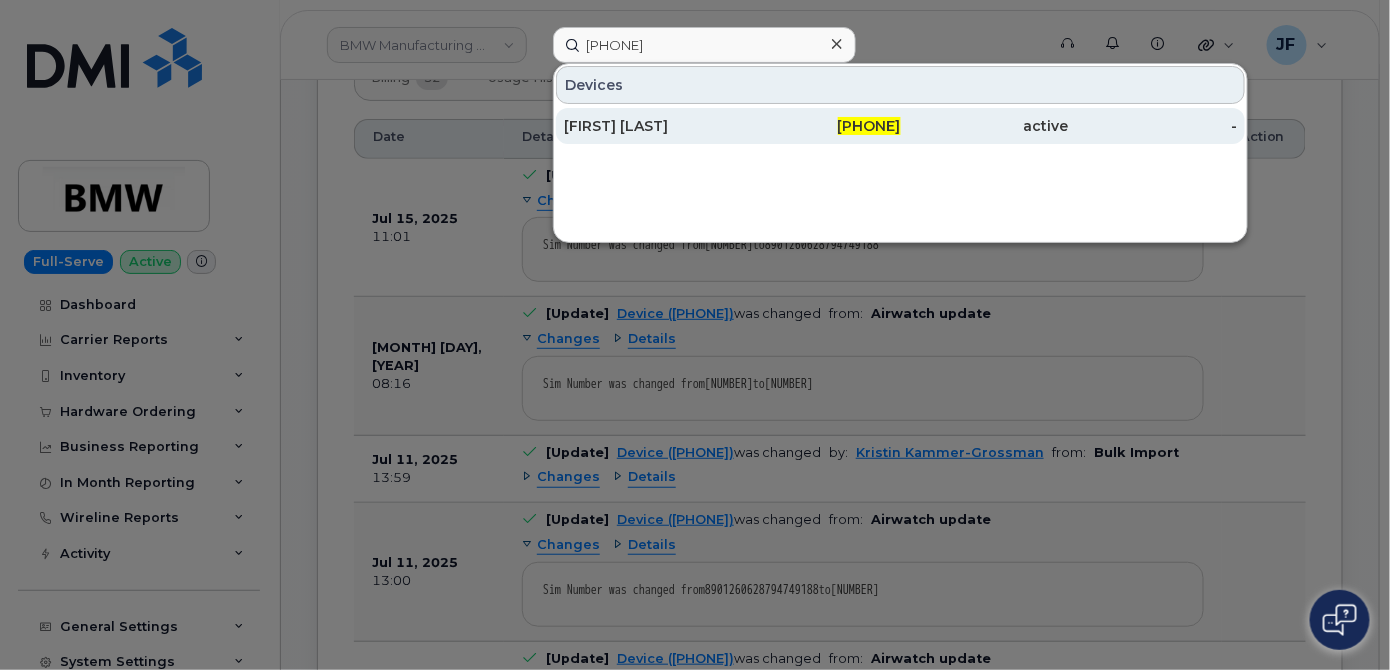 click on "[FIRST] [LAST]" at bounding box center (648, 126) 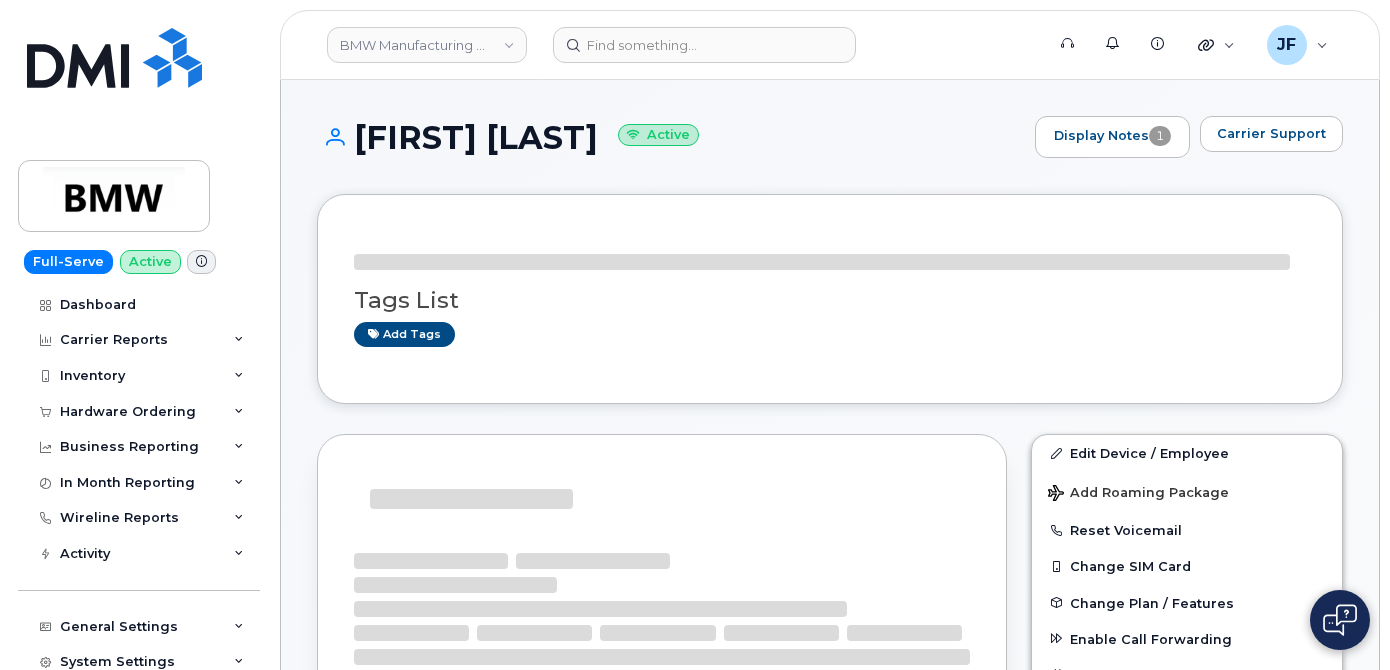 scroll, scrollTop: 0, scrollLeft: 0, axis: both 